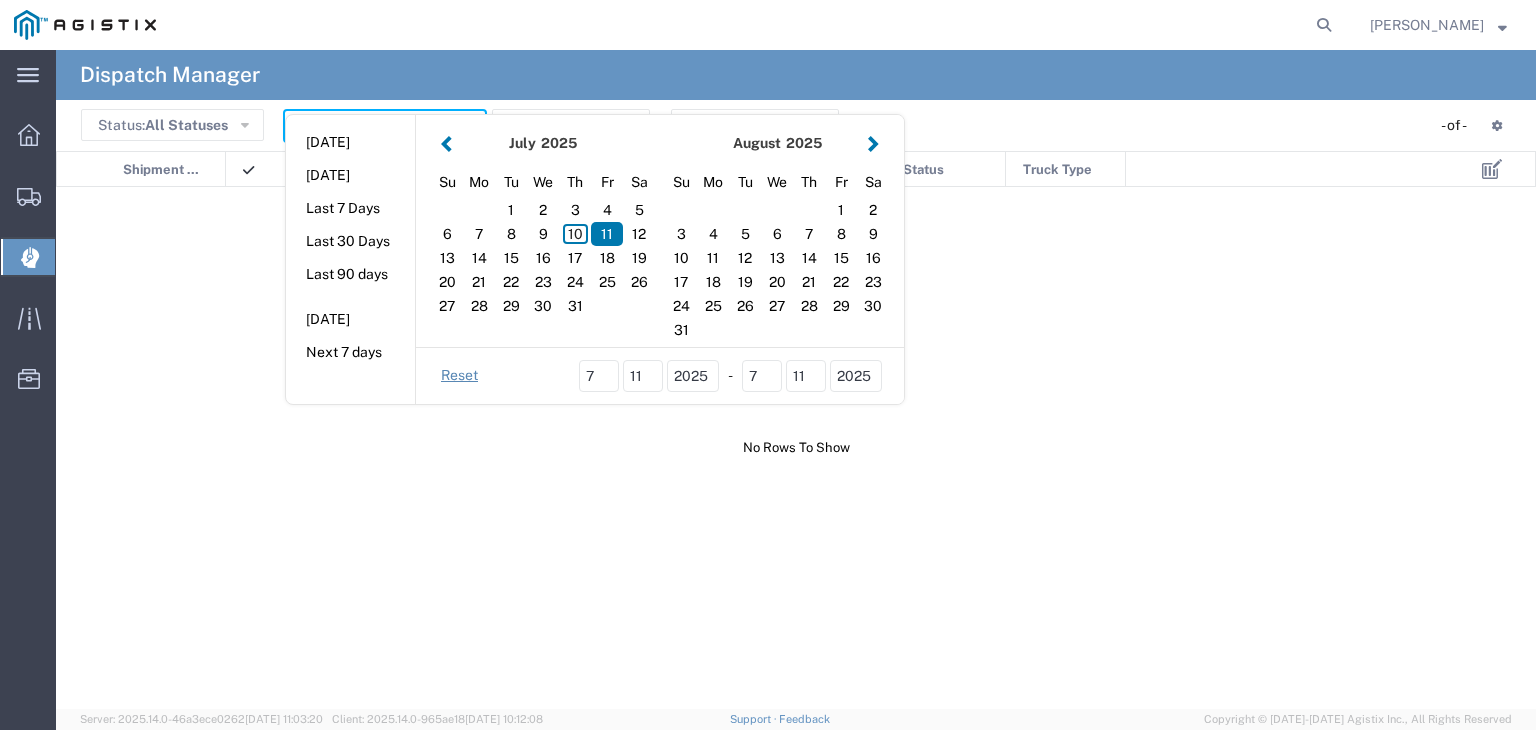 scroll, scrollTop: 0, scrollLeft: 0, axis: both 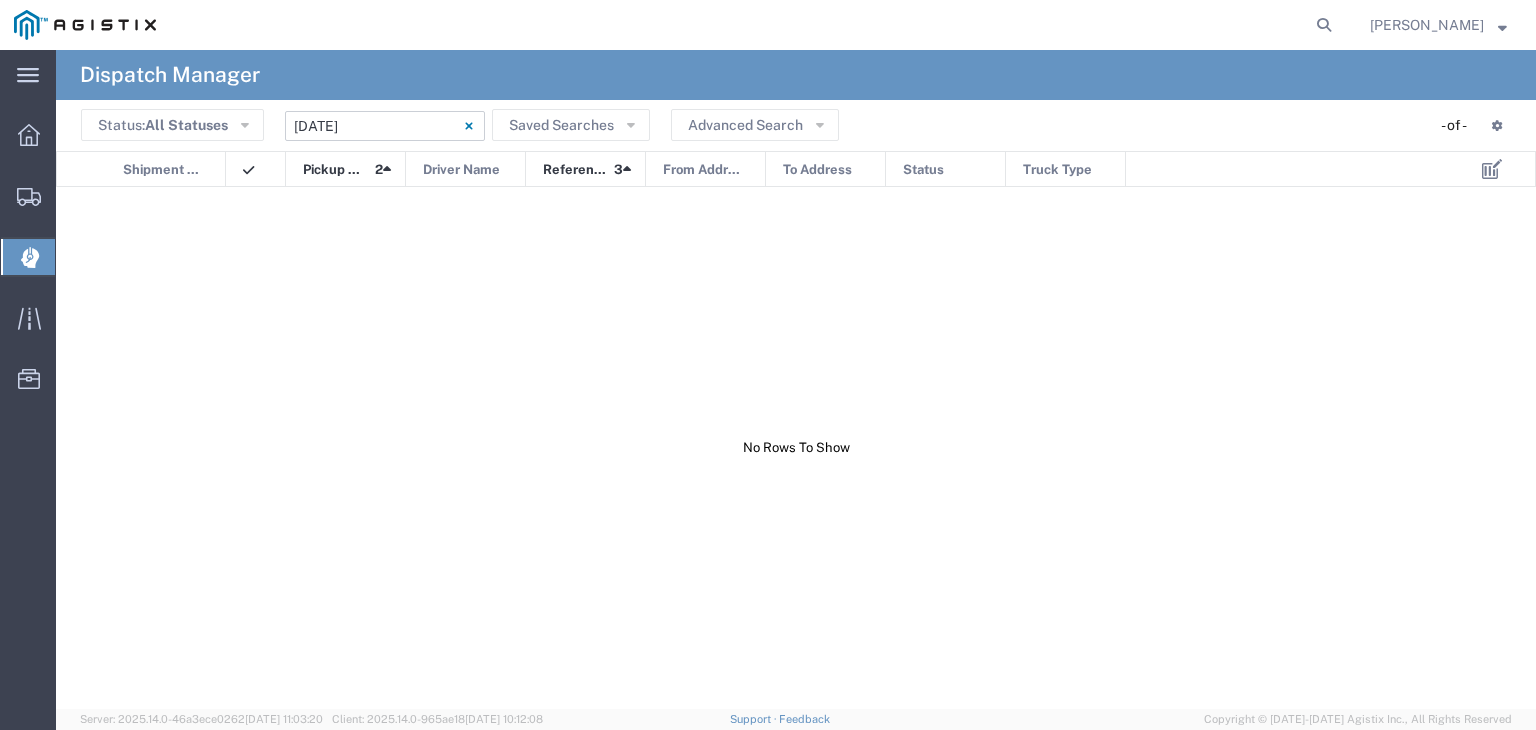click on "[DATE] - [DATE]" 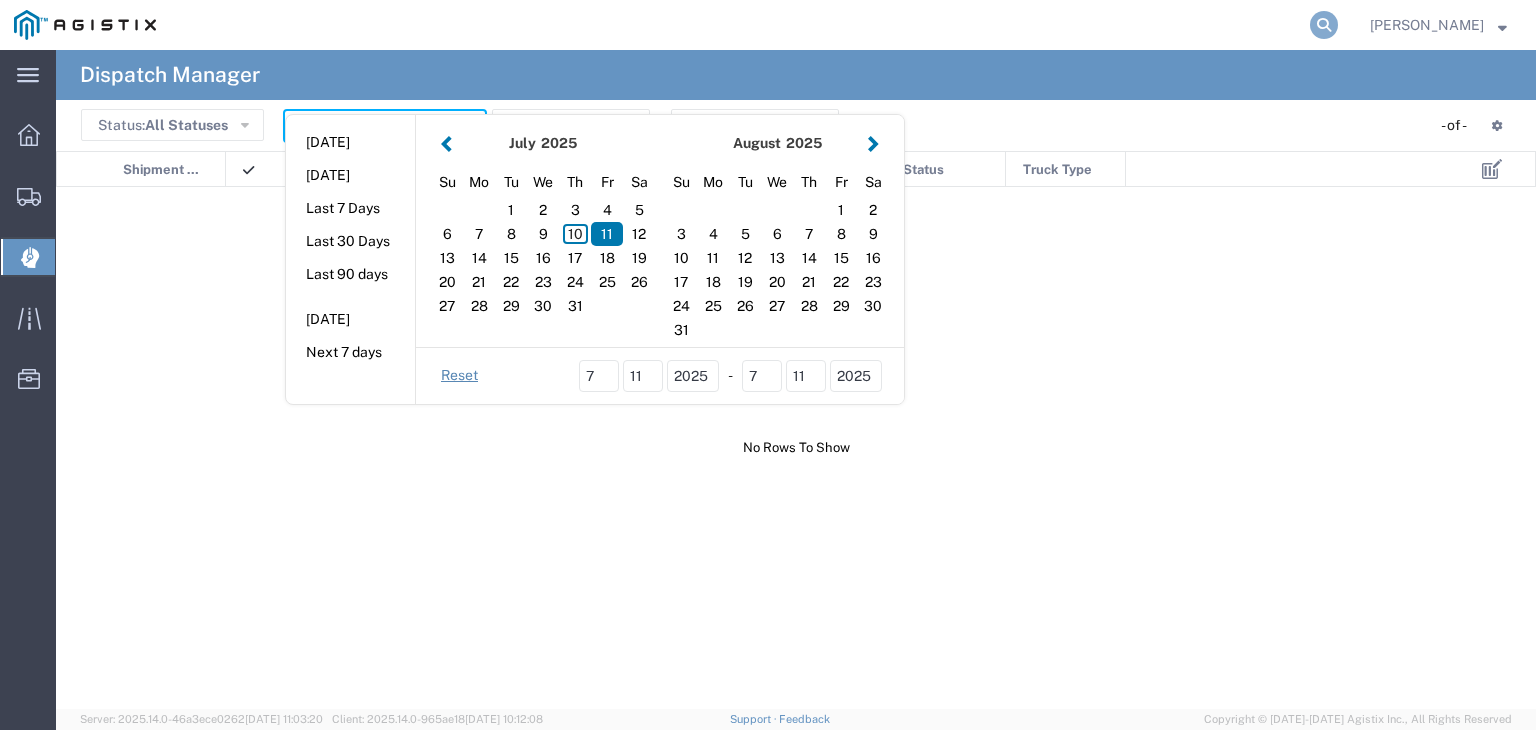 click 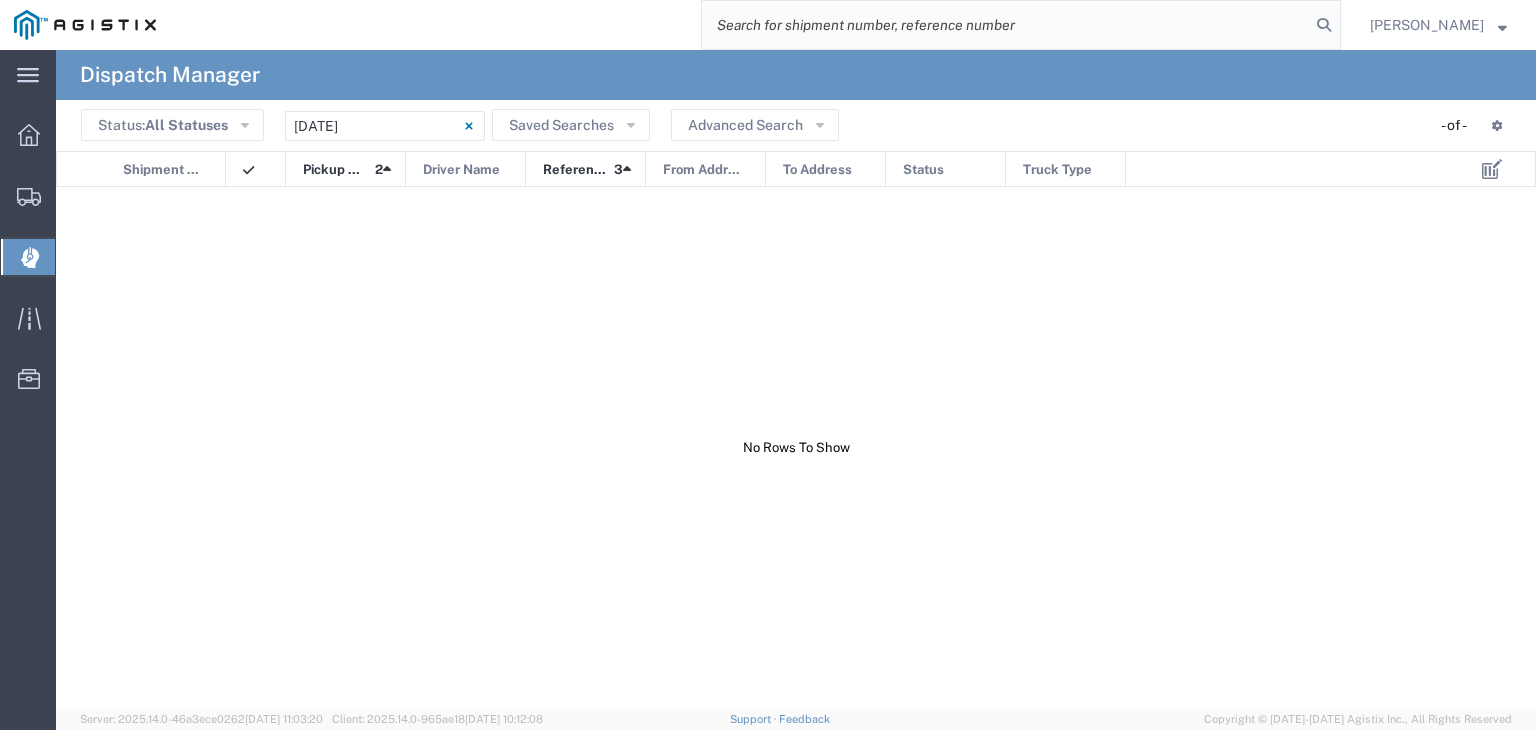 paste on "55426340" 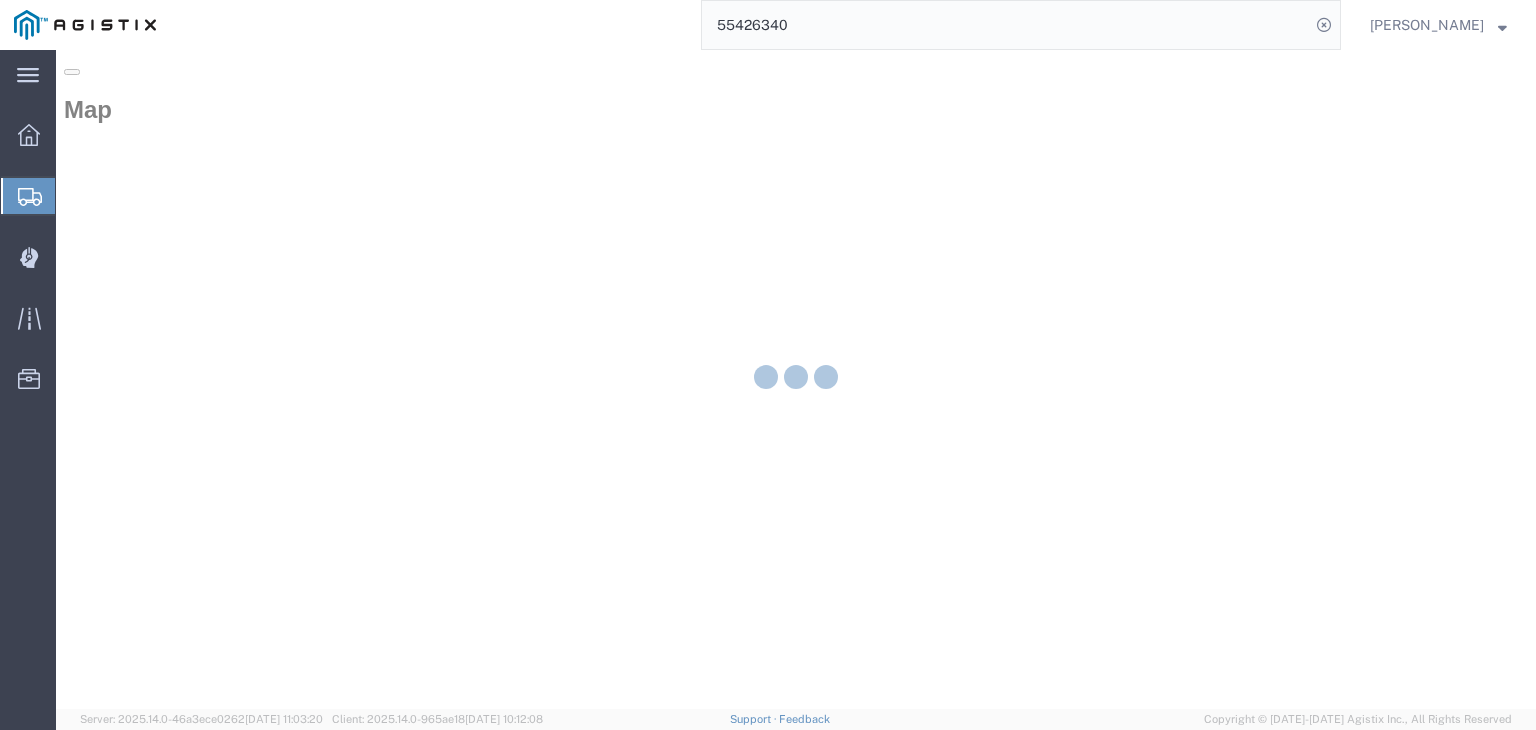 scroll, scrollTop: 0, scrollLeft: 0, axis: both 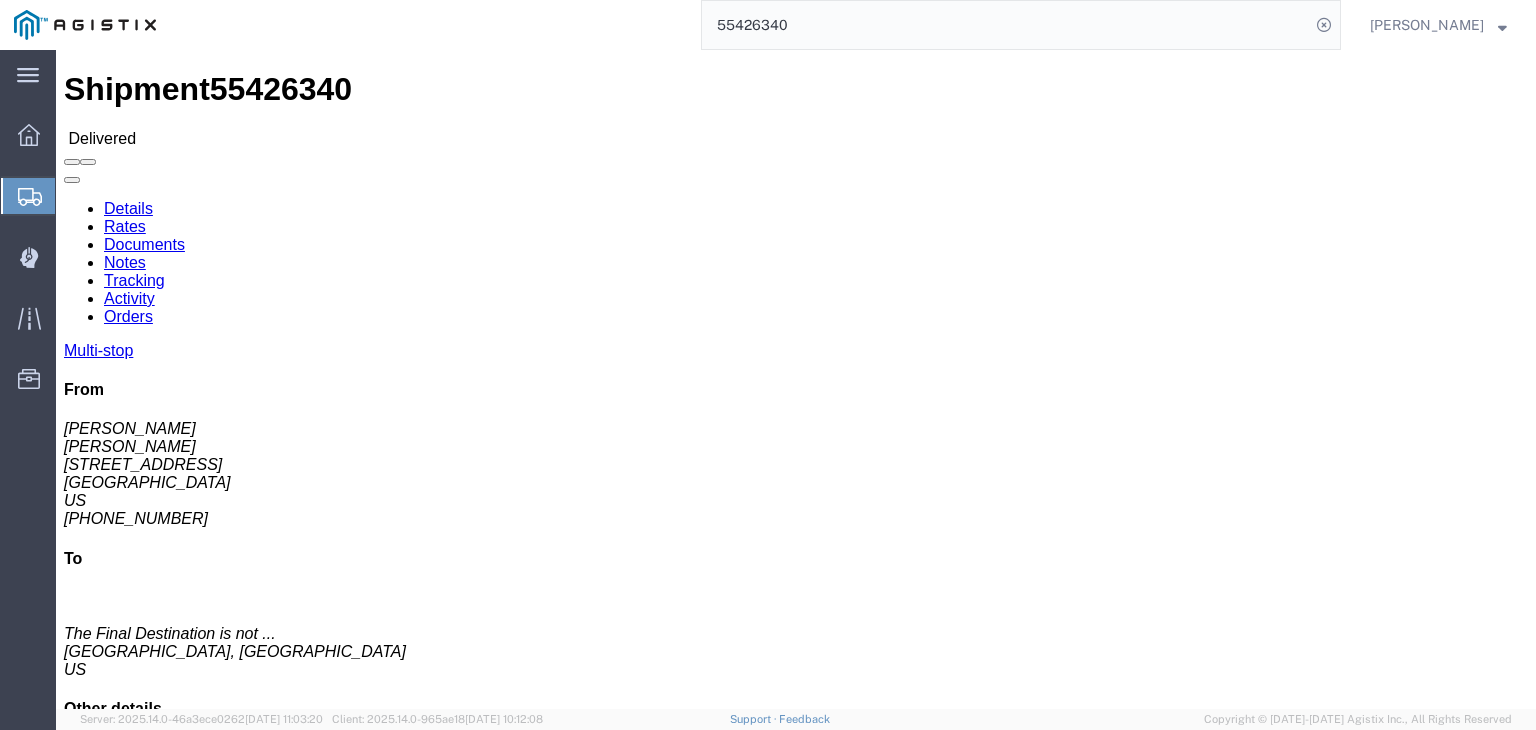 click on "Tracking" 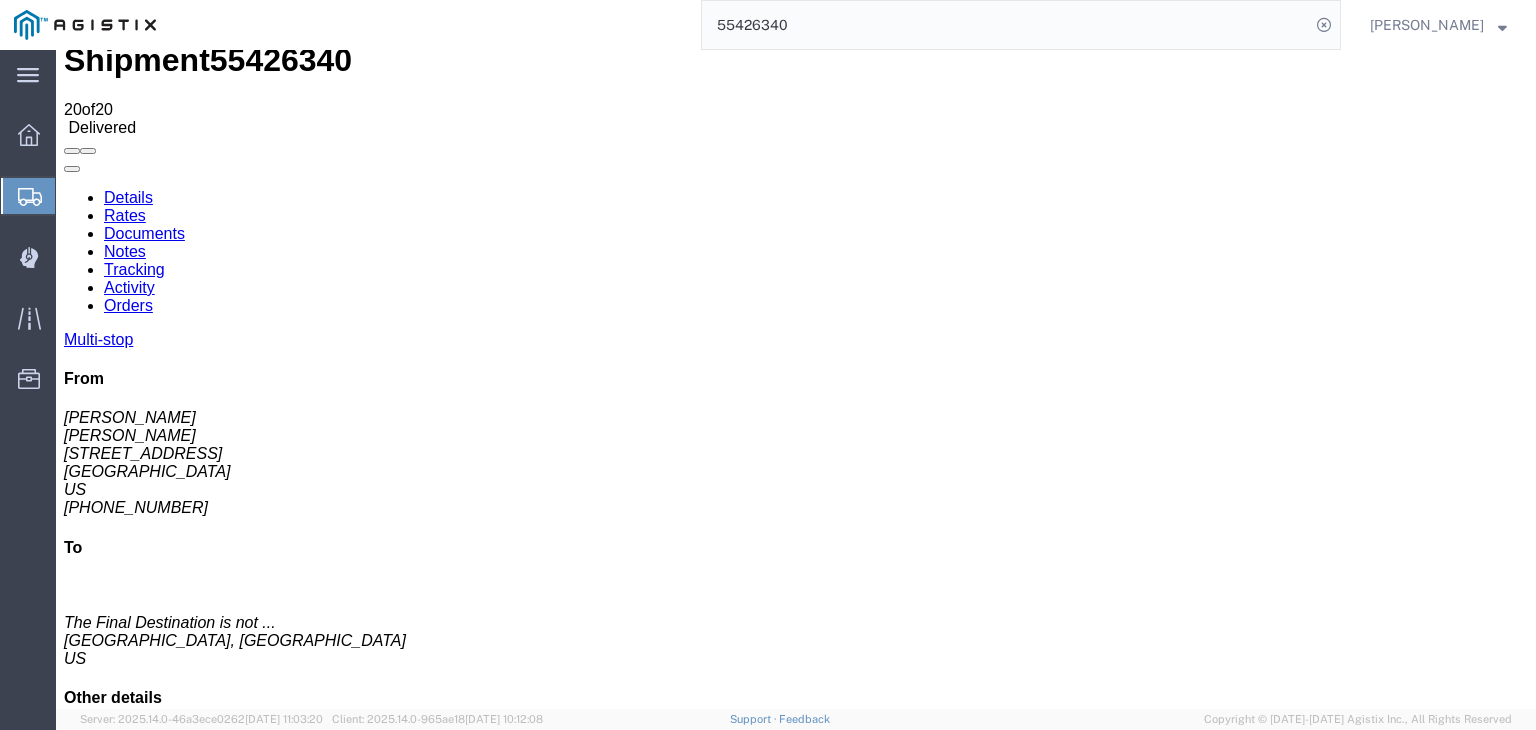 scroll, scrollTop: 0, scrollLeft: 0, axis: both 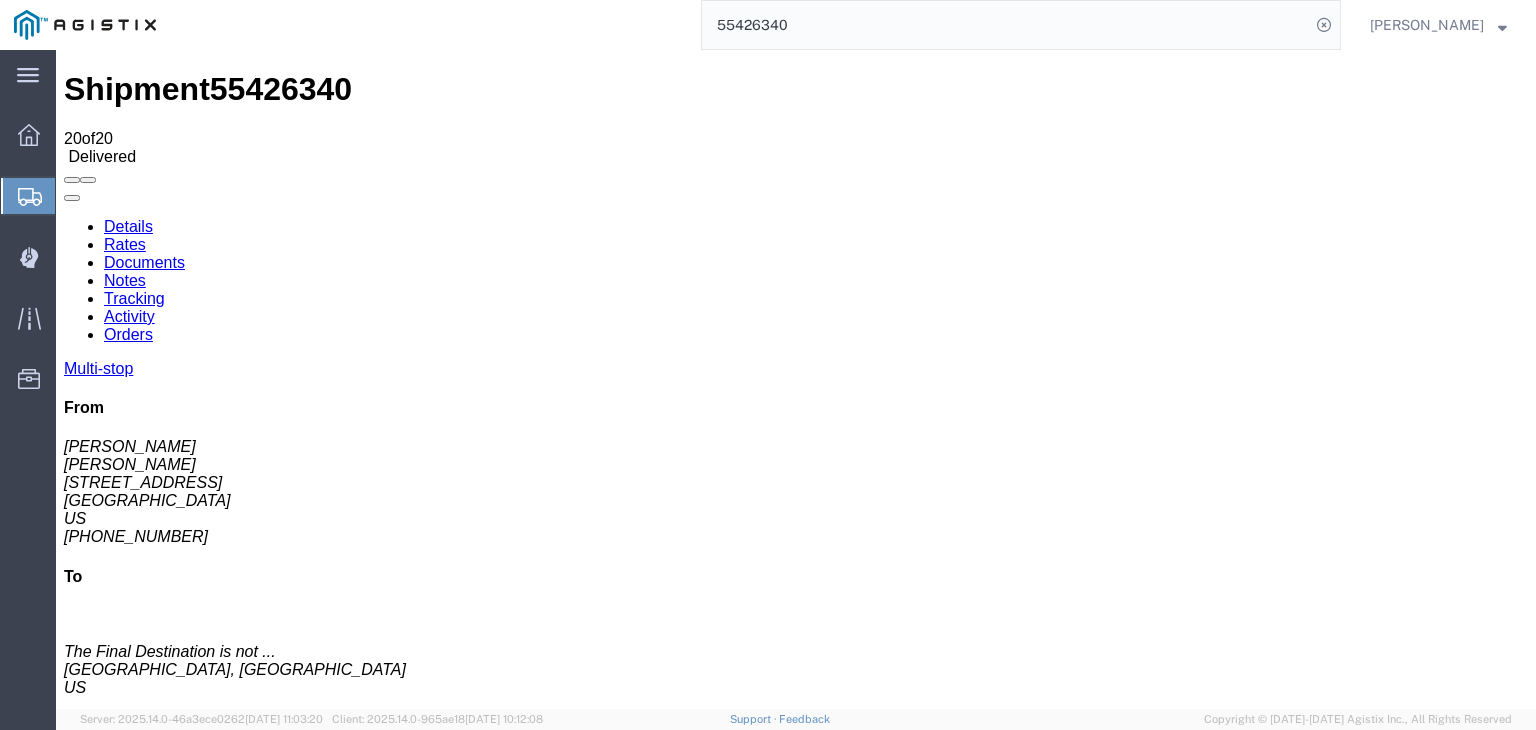drag, startPoint x: 203, startPoint y: 248, endPoint x: 308, endPoint y: 270, distance: 107.28001 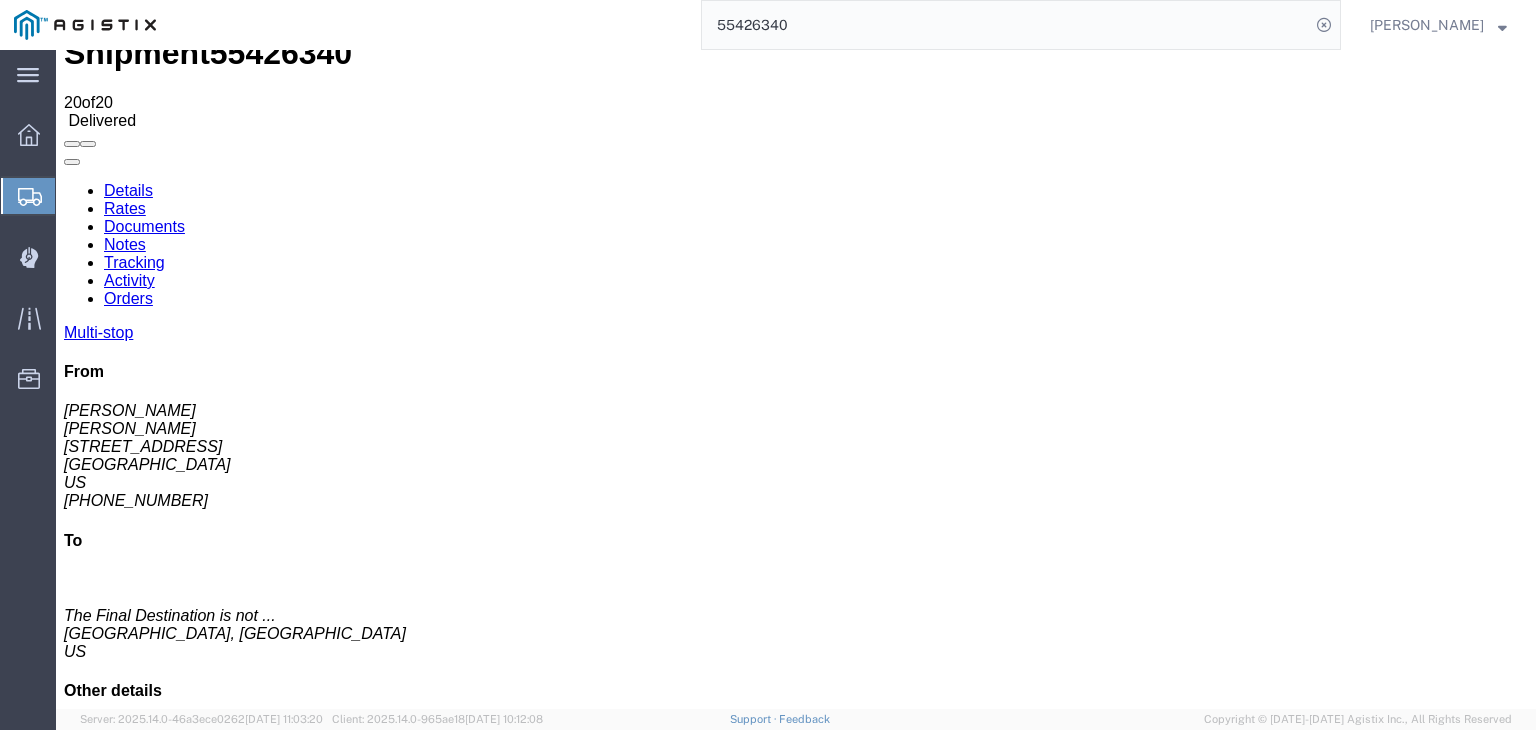 scroll, scrollTop: 0, scrollLeft: 0, axis: both 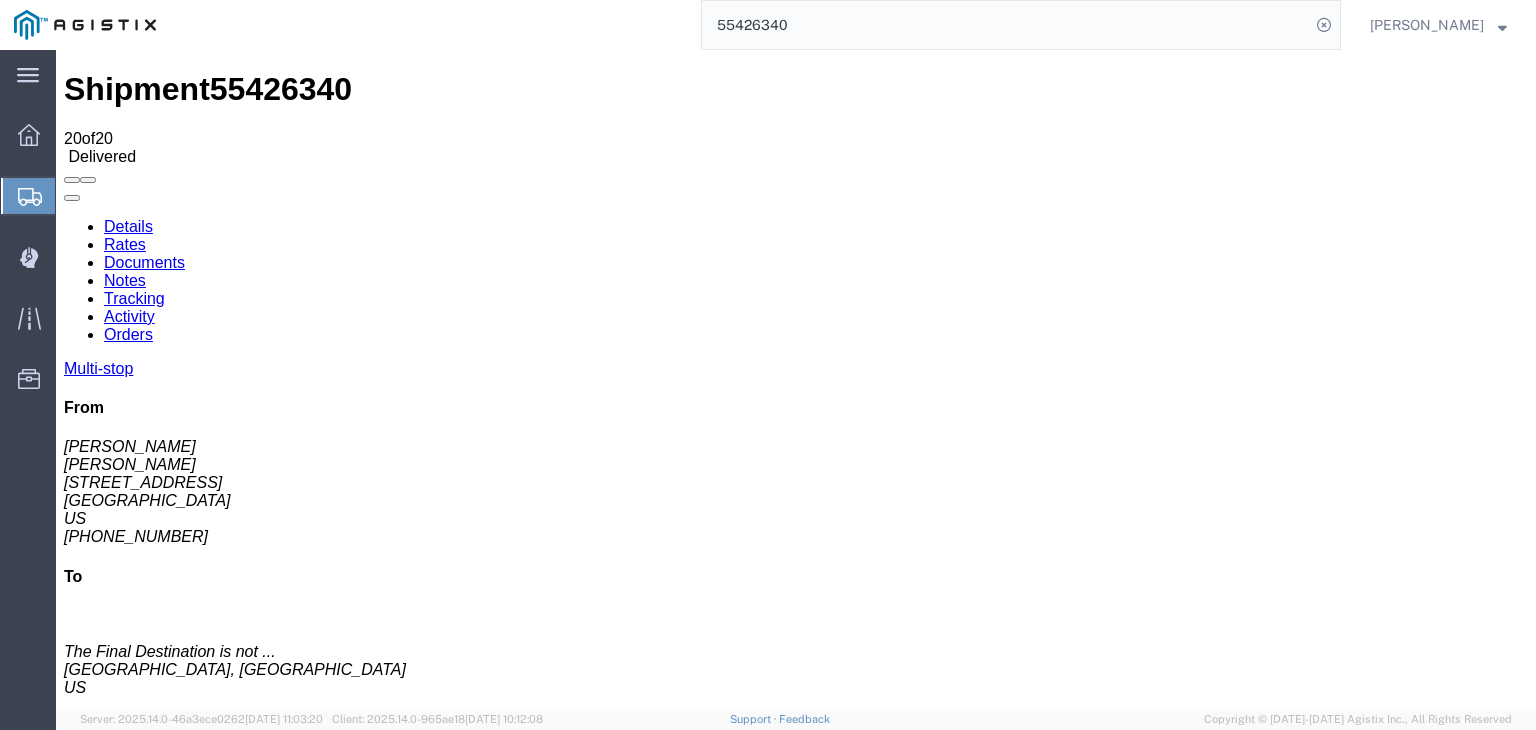 drag, startPoint x: 271, startPoint y: 253, endPoint x: 200, endPoint y: 250, distance: 71.063354 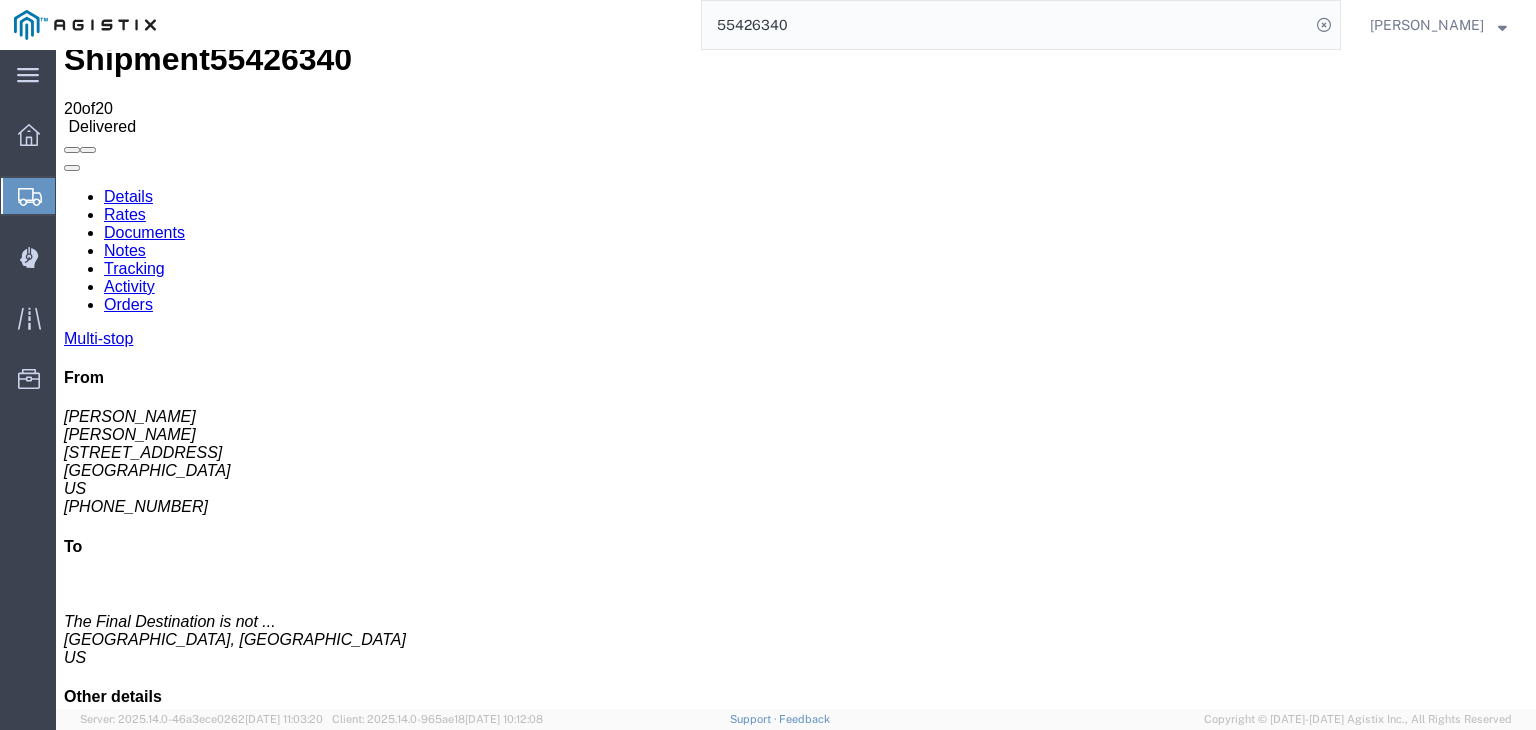scroll, scrollTop: 0, scrollLeft: 0, axis: both 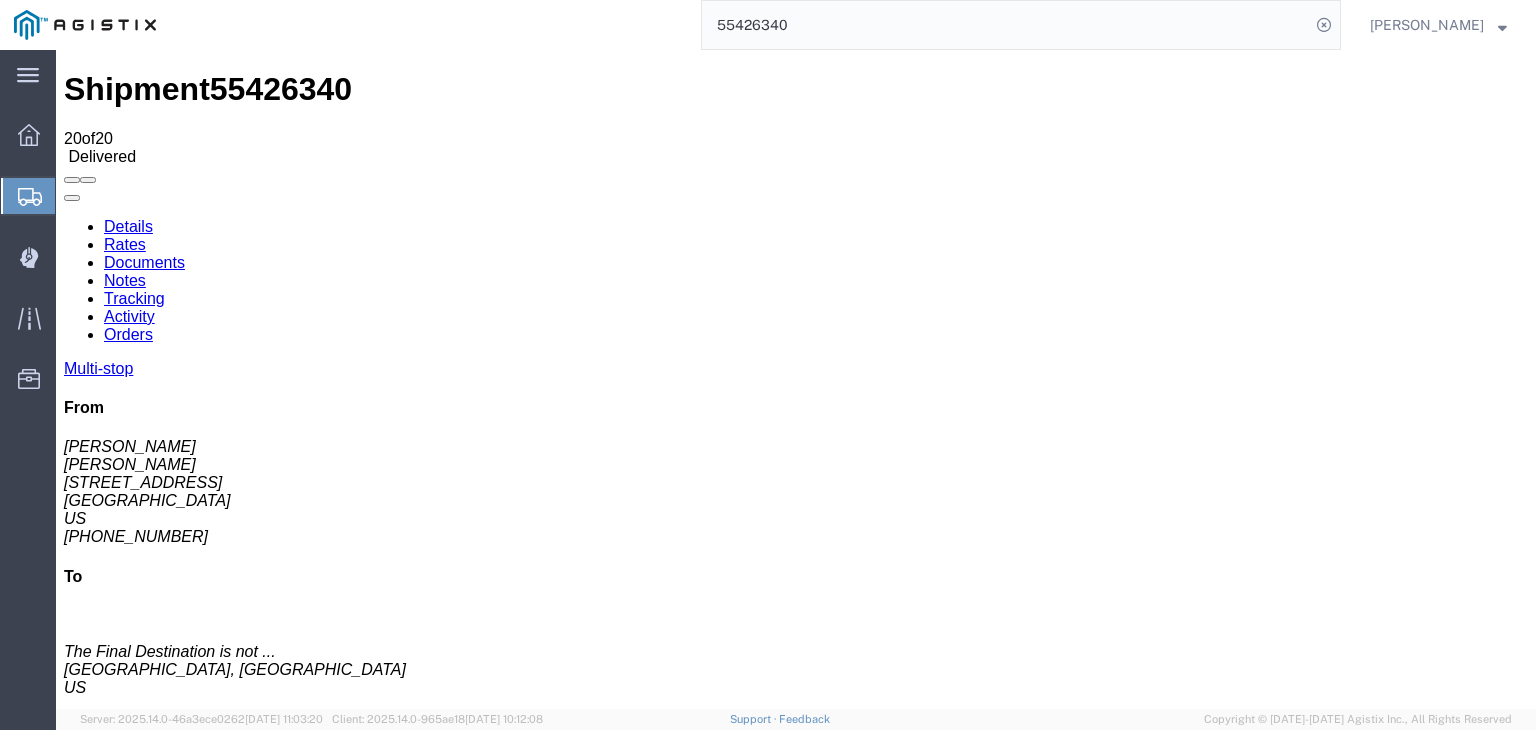 drag, startPoint x: 249, startPoint y: 249, endPoint x: 221, endPoint y: 245, distance: 28.284271 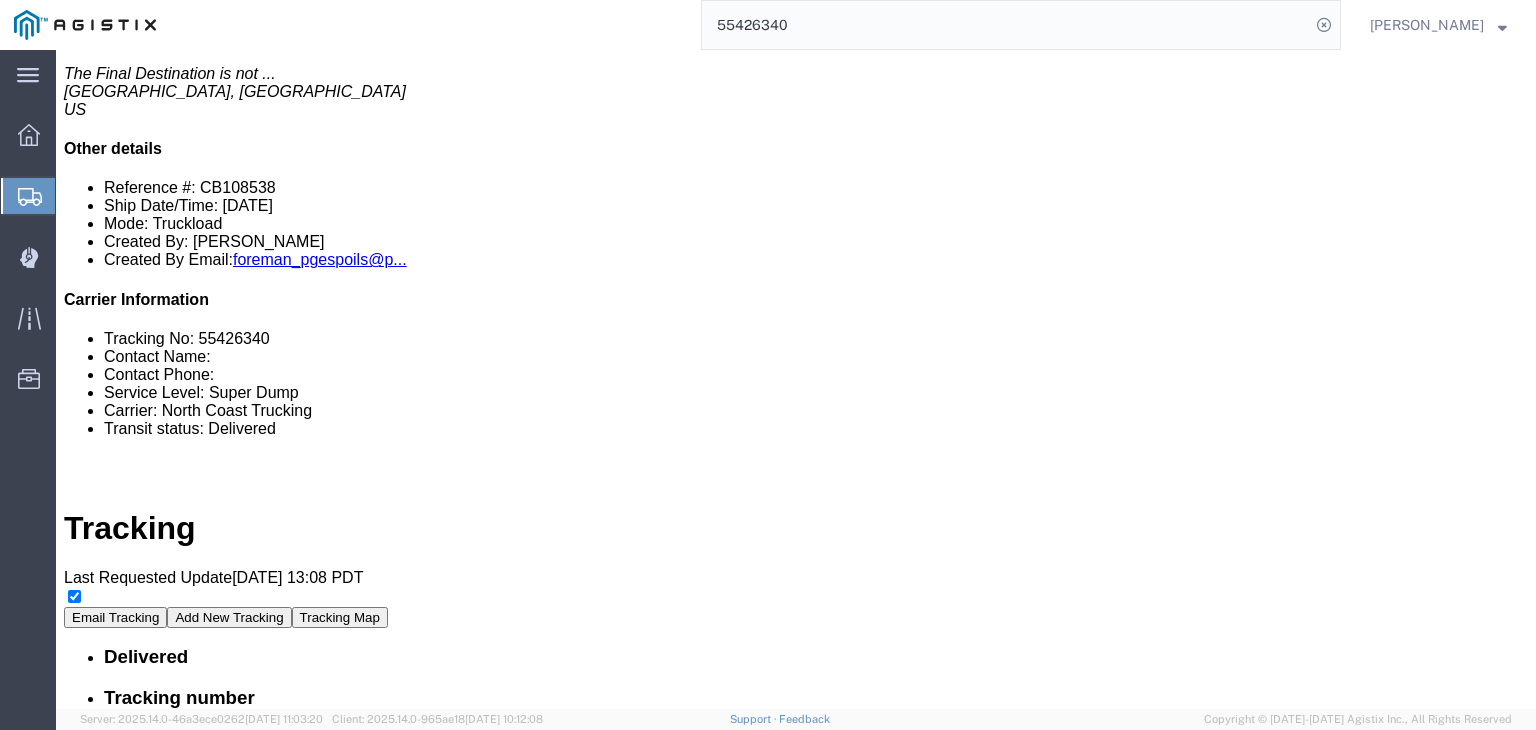 scroll, scrollTop: 597, scrollLeft: 0, axis: vertical 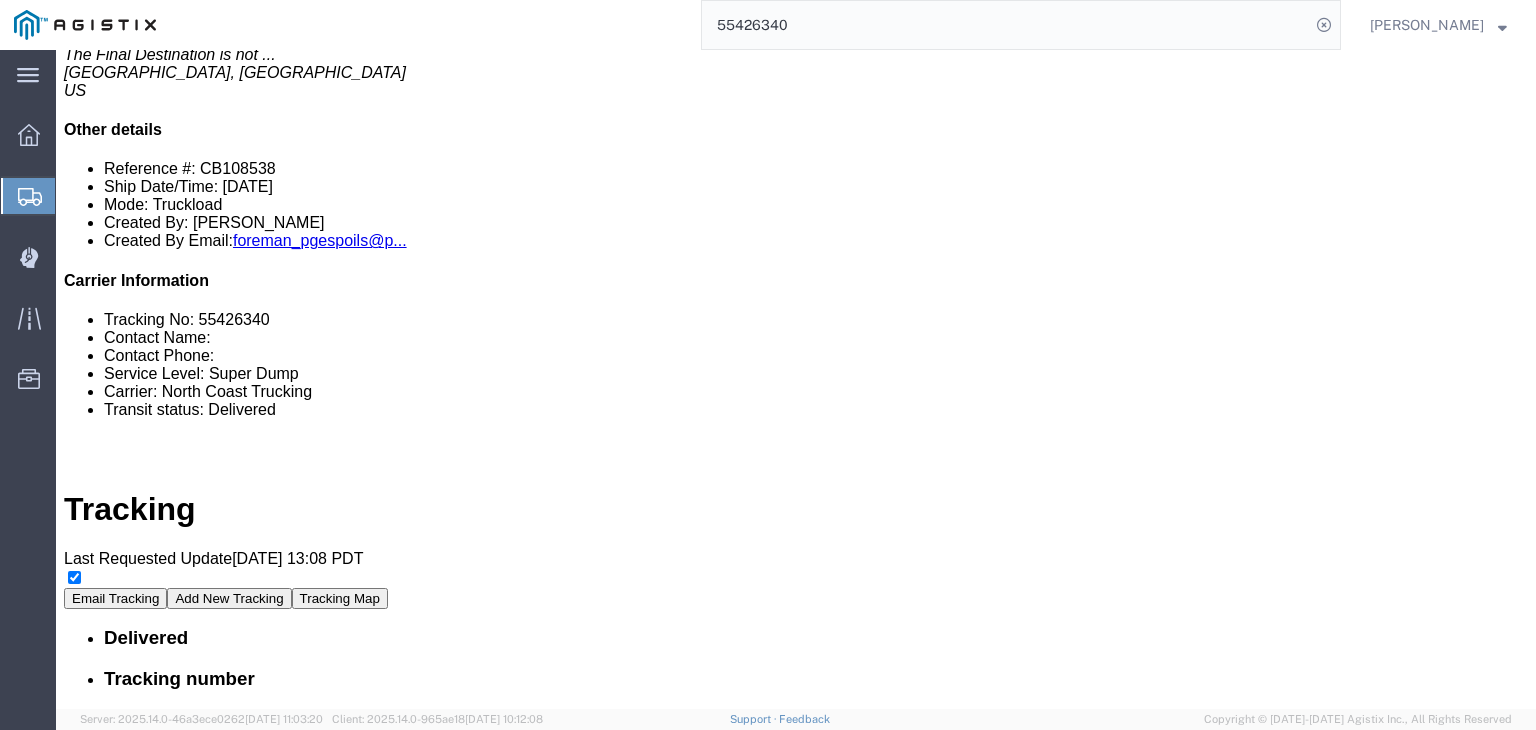 click on "55426340" 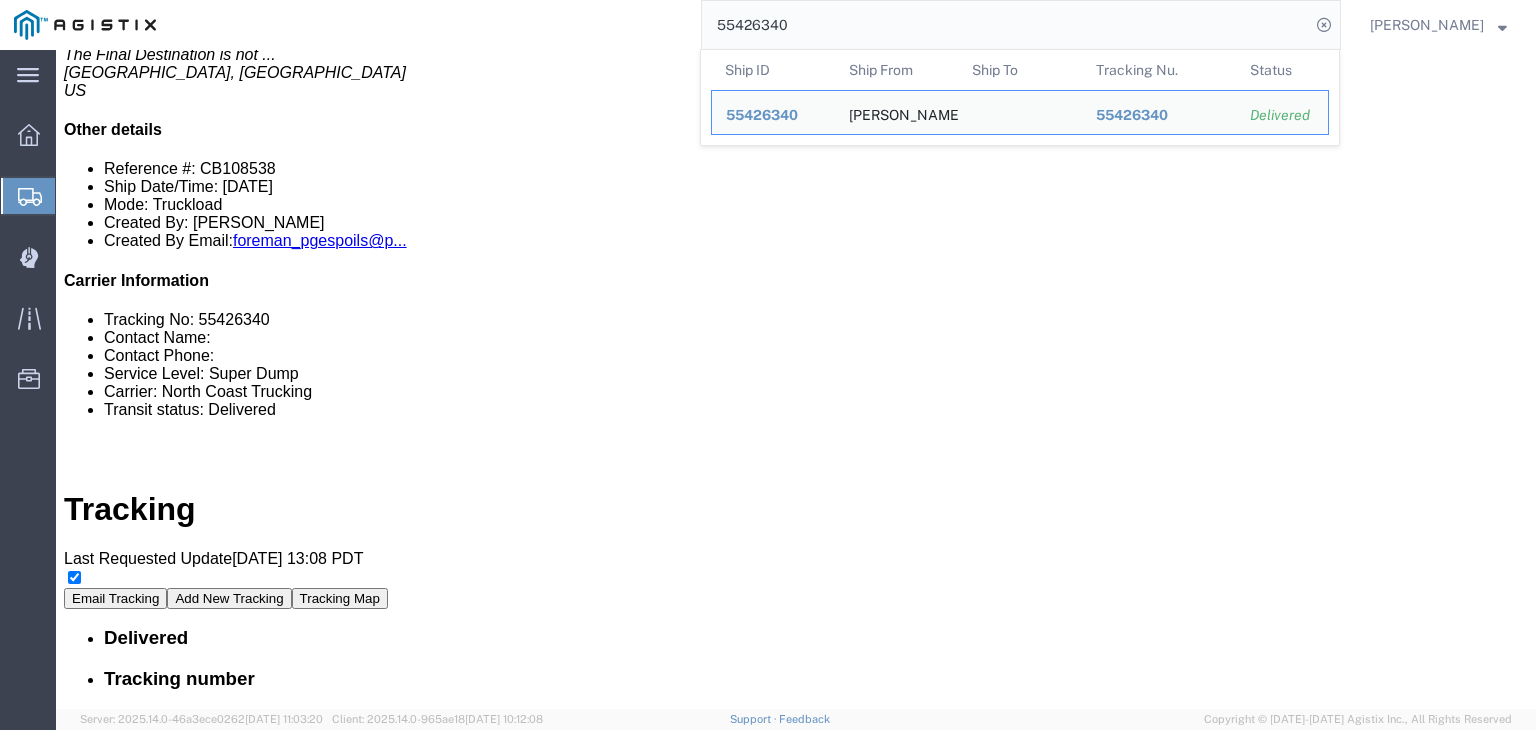 drag, startPoint x: 834, startPoint y: 17, endPoint x: 665, endPoint y: 17, distance: 169 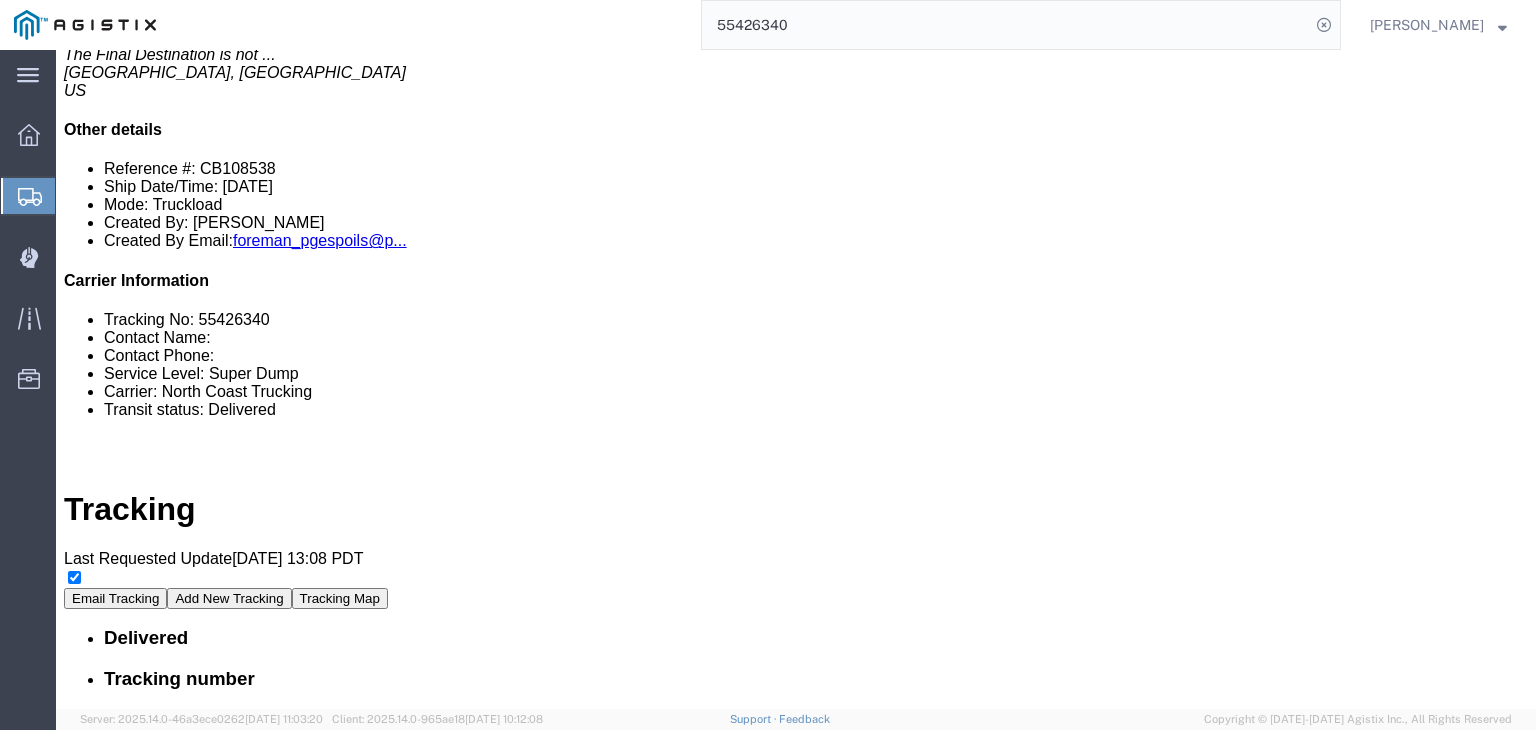 paste on "885074" 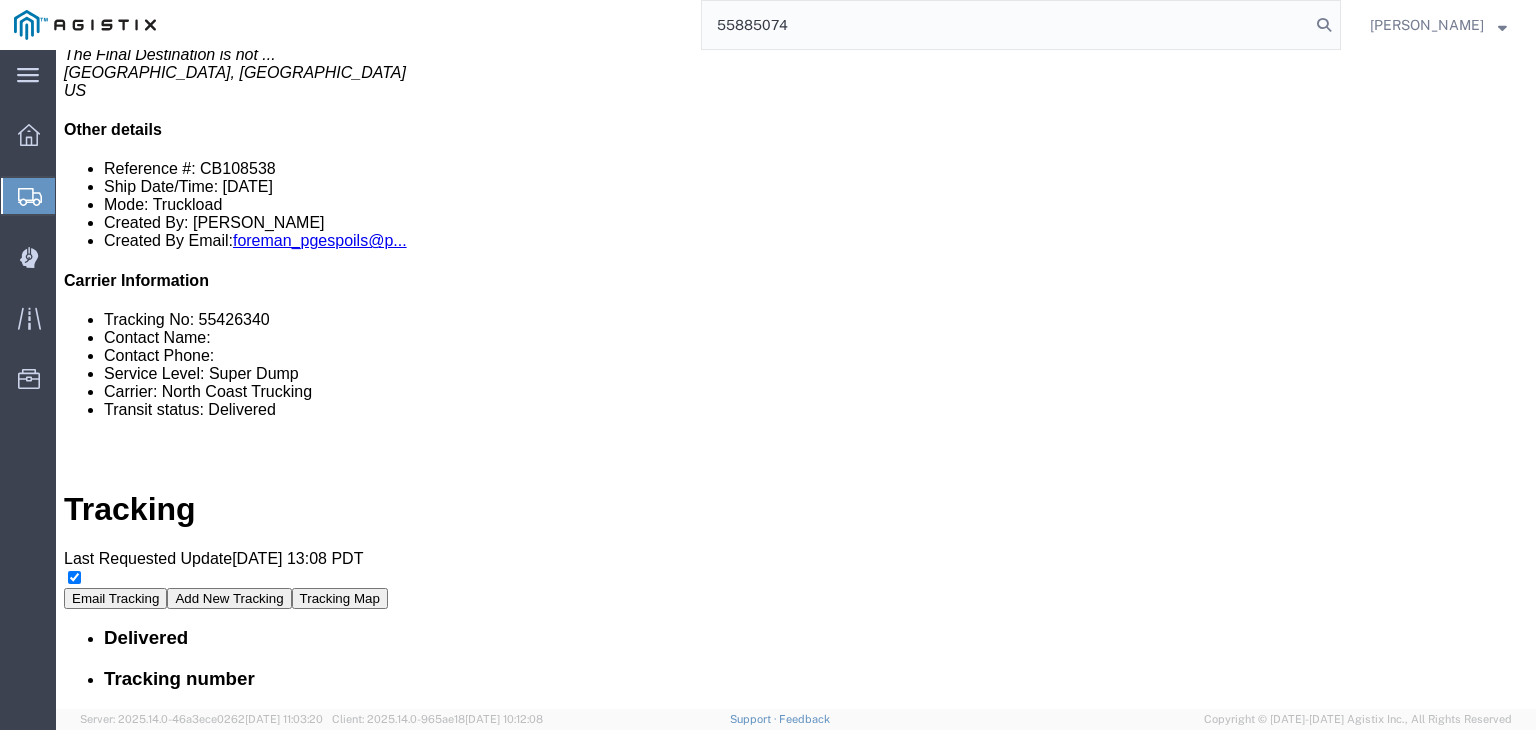 type on "55885074" 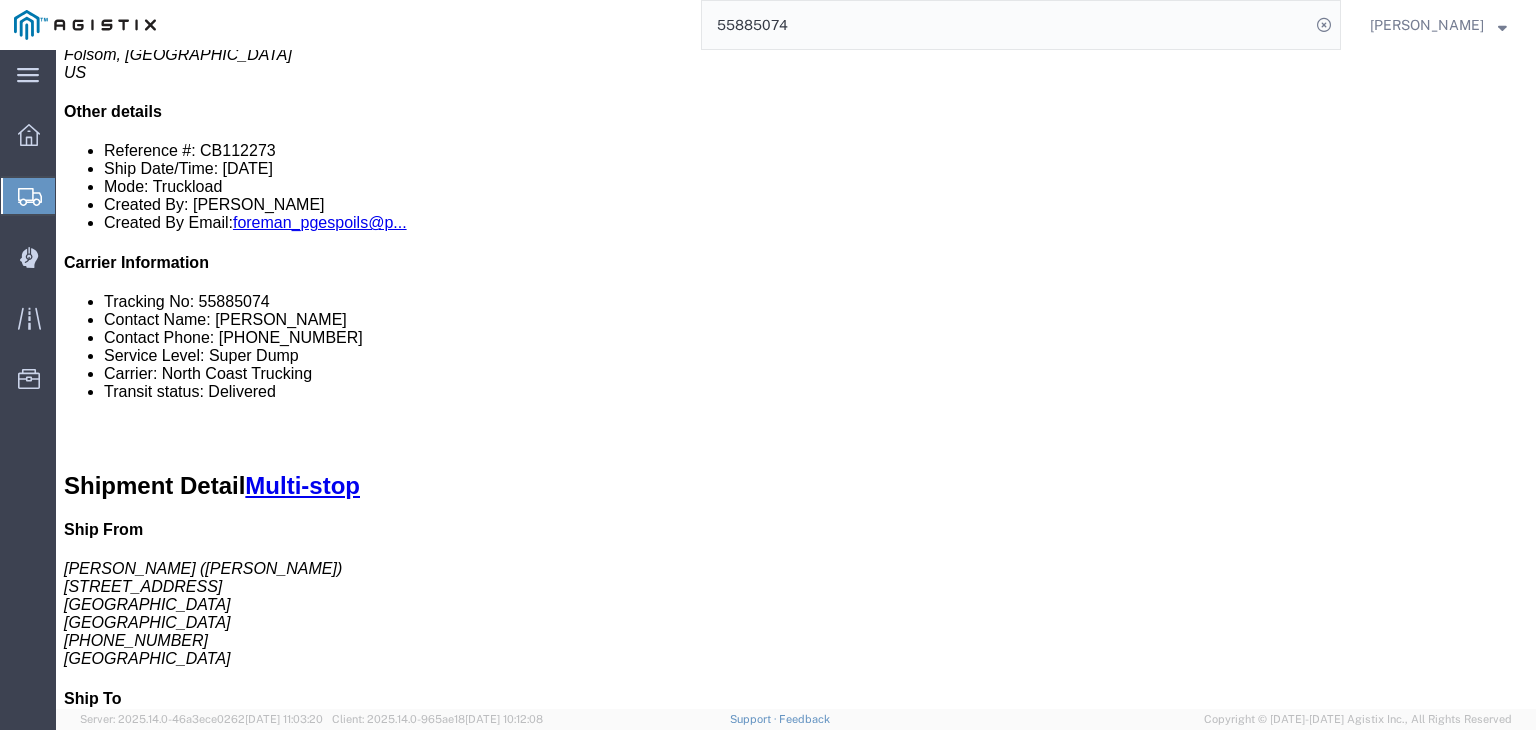 scroll, scrollTop: 0, scrollLeft: 0, axis: both 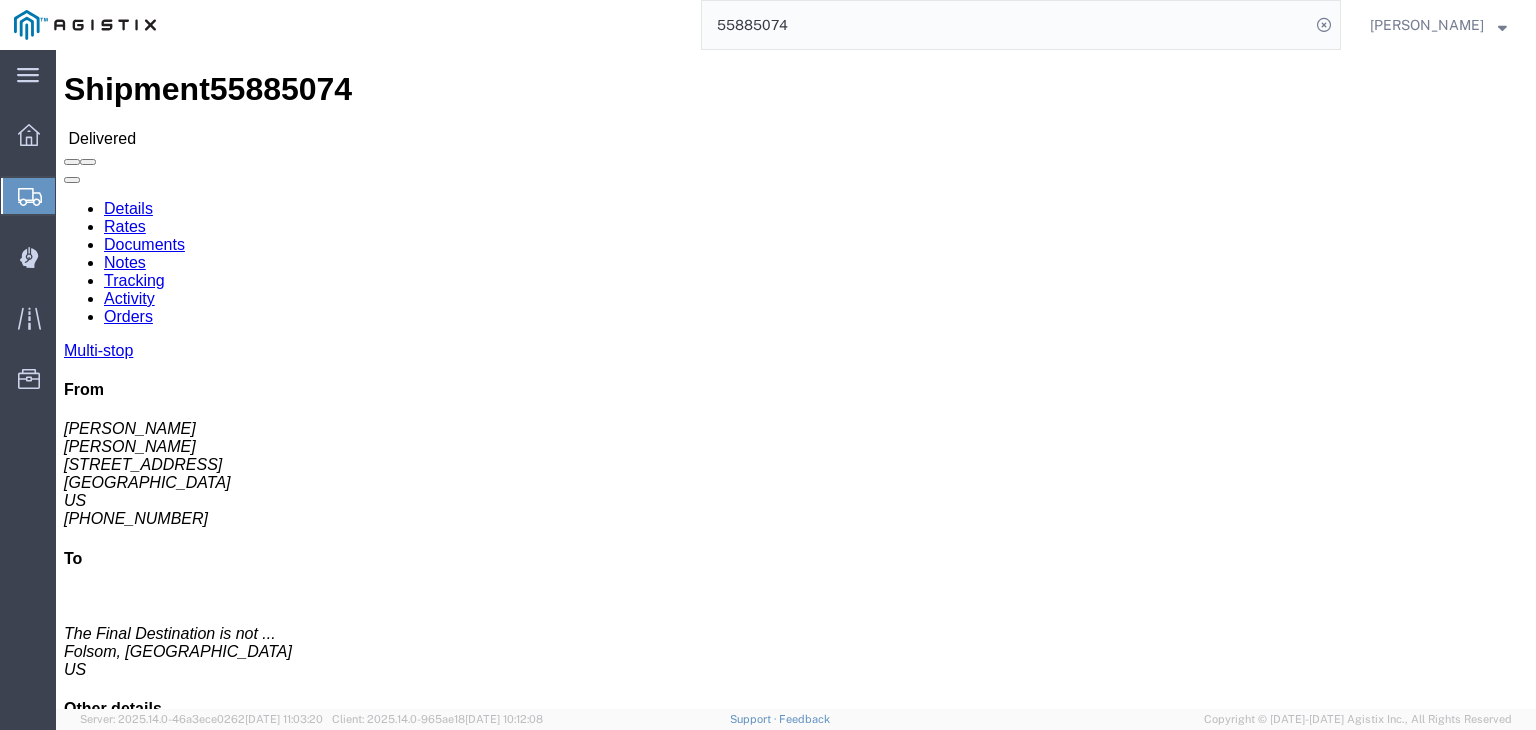 click on "Tracking" 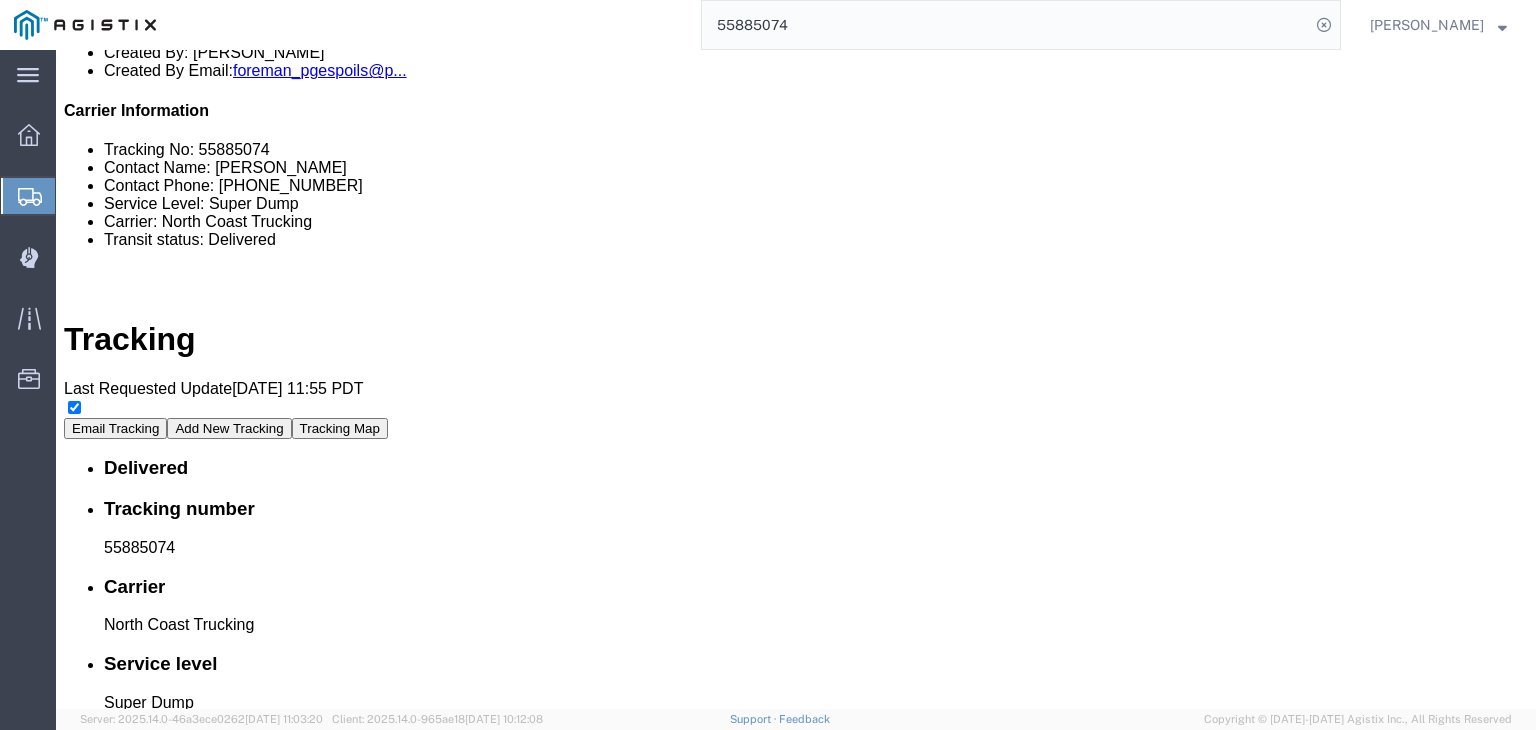 scroll, scrollTop: 720, scrollLeft: 0, axis: vertical 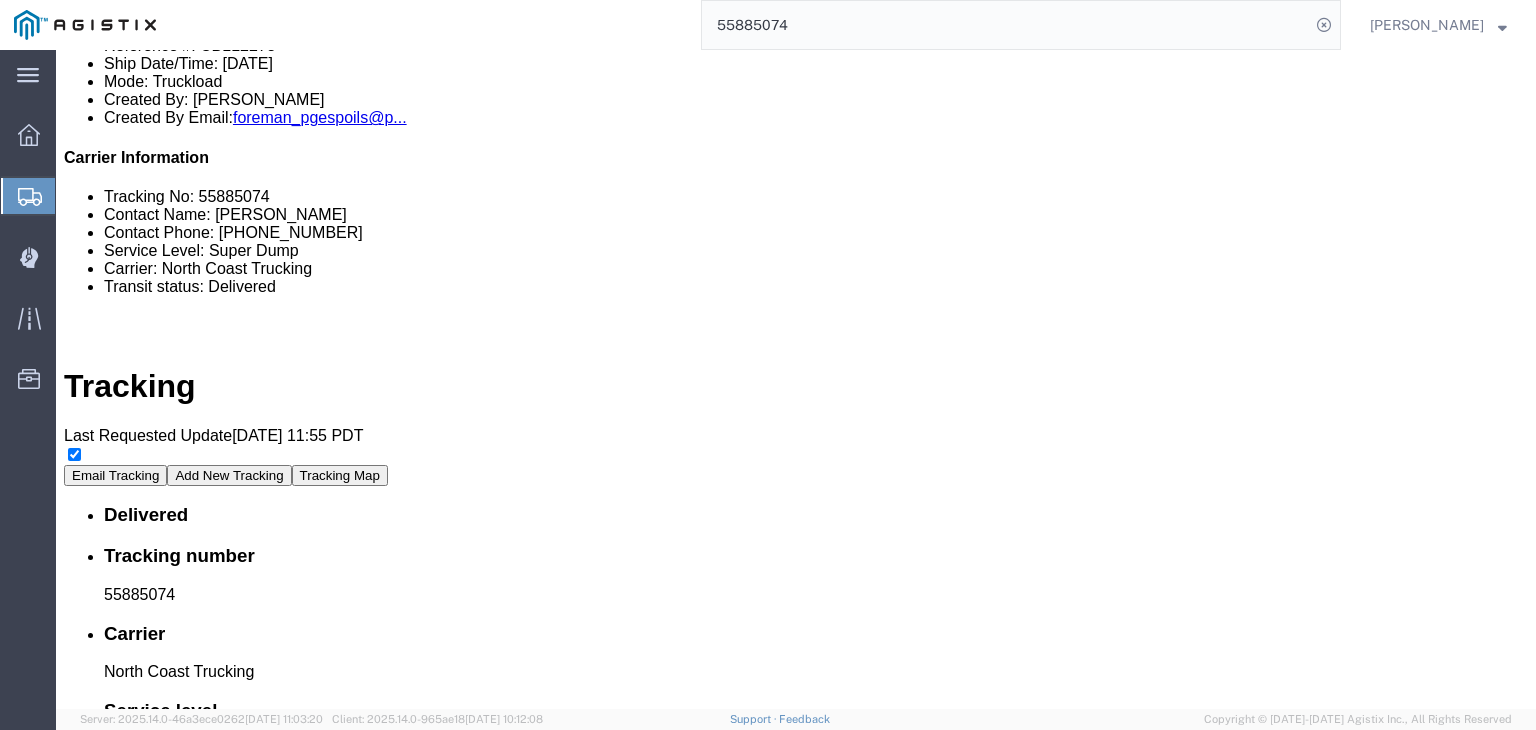 click at bounding box center [304, 2536] 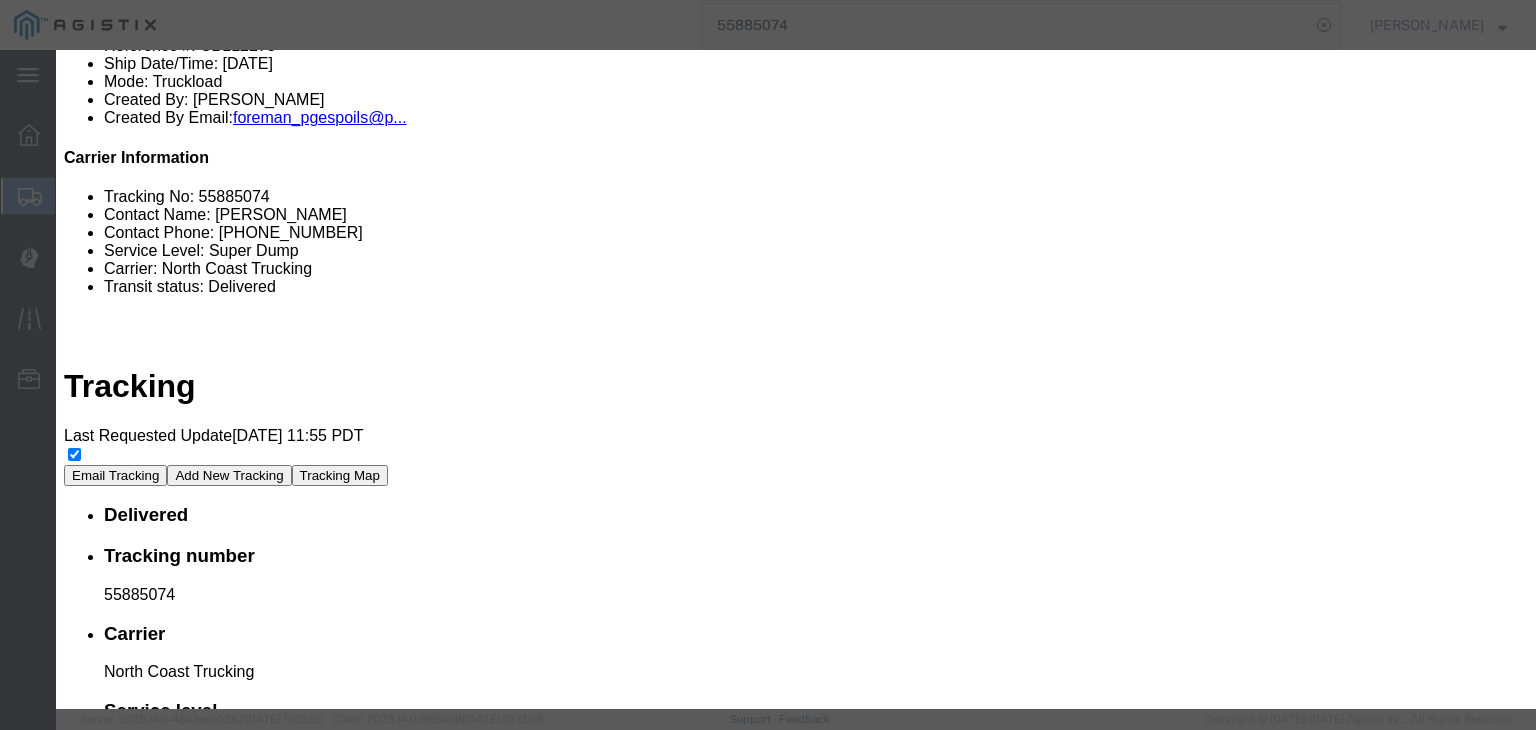 drag, startPoint x: 852, startPoint y: 425, endPoint x: 884, endPoint y: 429, distance: 32.24903 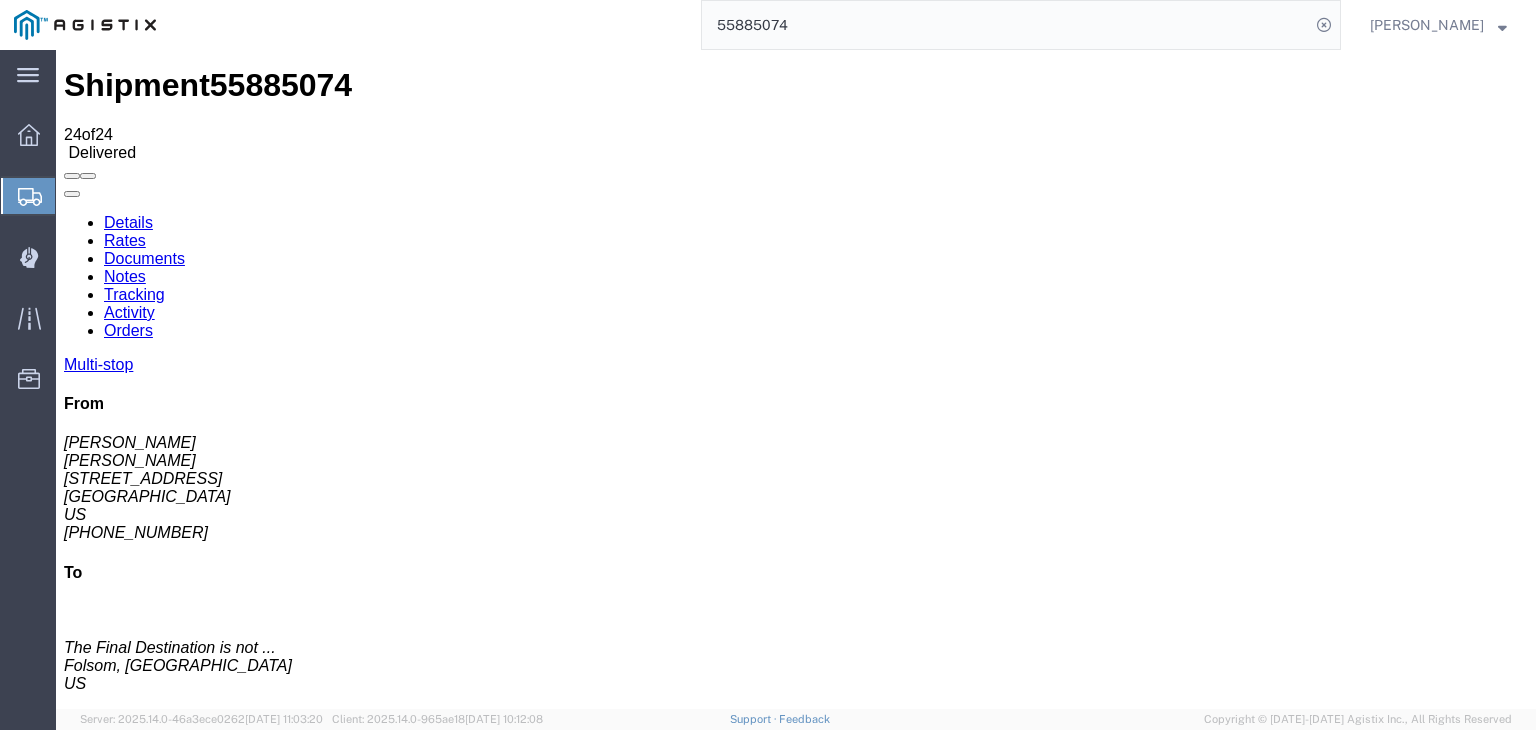 scroll, scrollTop: 0, scrollLeft: 0, axis: both 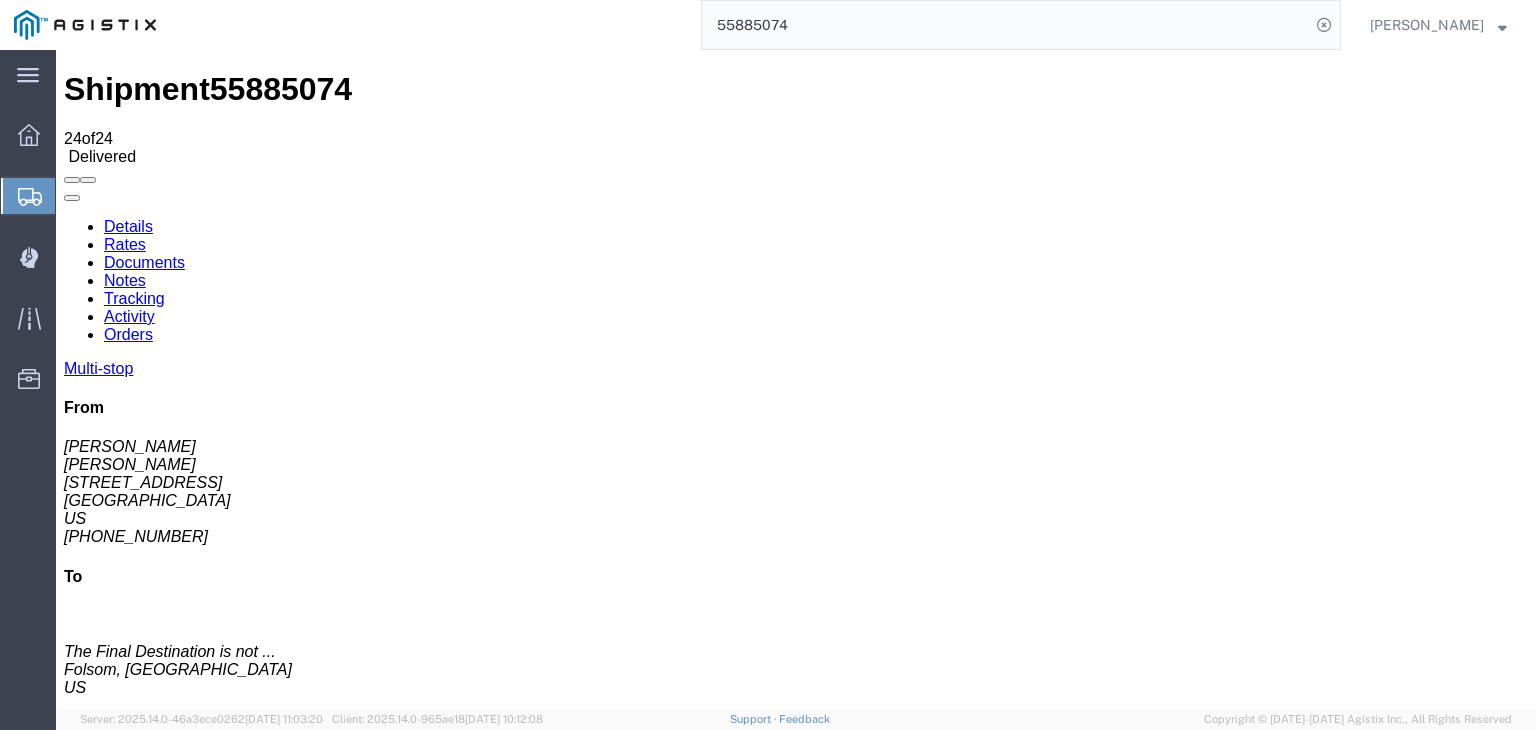 drag, startPoint x: 132, startPoint y: 121, endPoint x: 162, endPoint y: 162, distance: 50.803543 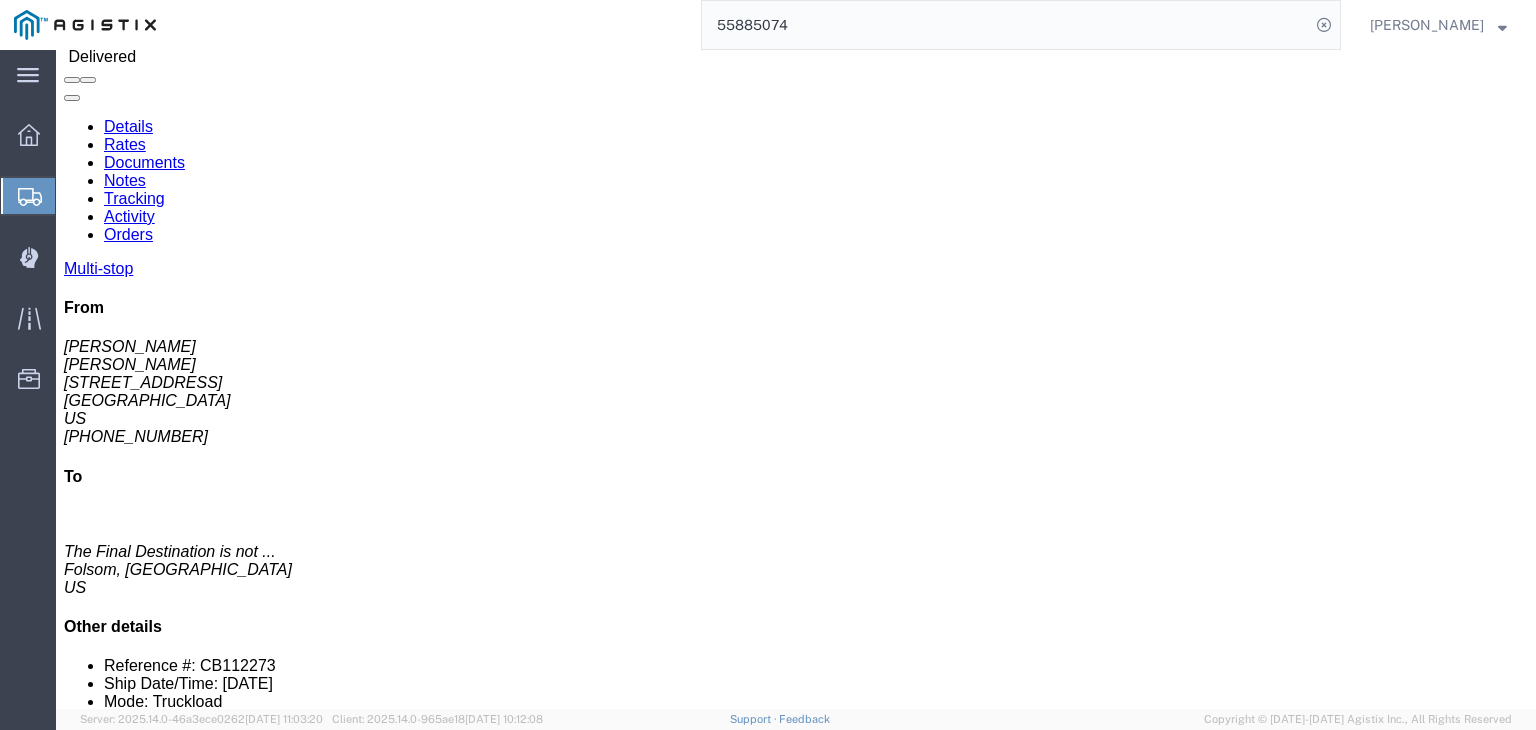 click on "[PERSON_NAME] ([PERSON_NAME]) [STREET_ADDRESS] [PHONE_NUMBER] [GEOGRAPHIC_DATA]" 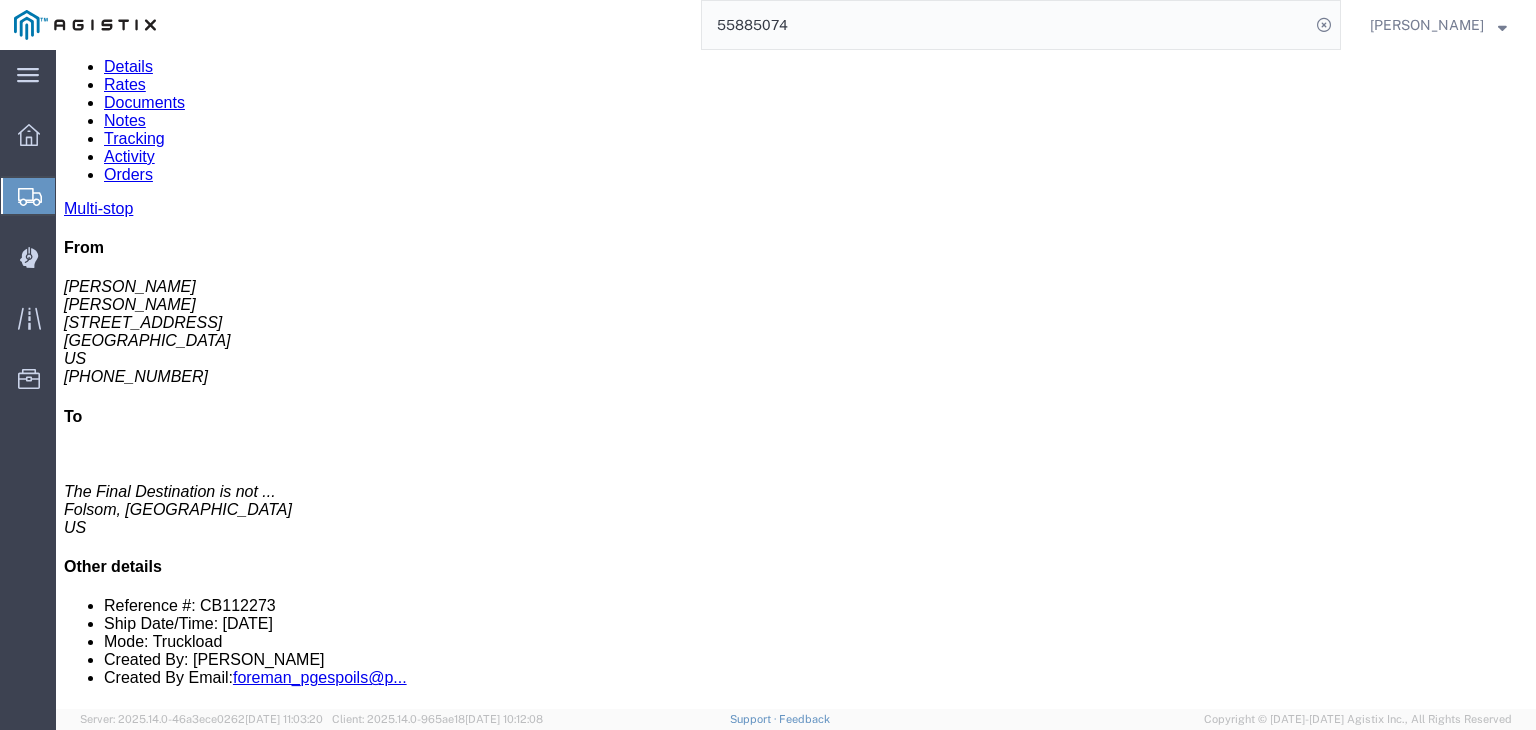 scroll, scrollTop: 0, scrollLeft: 0, axis: both 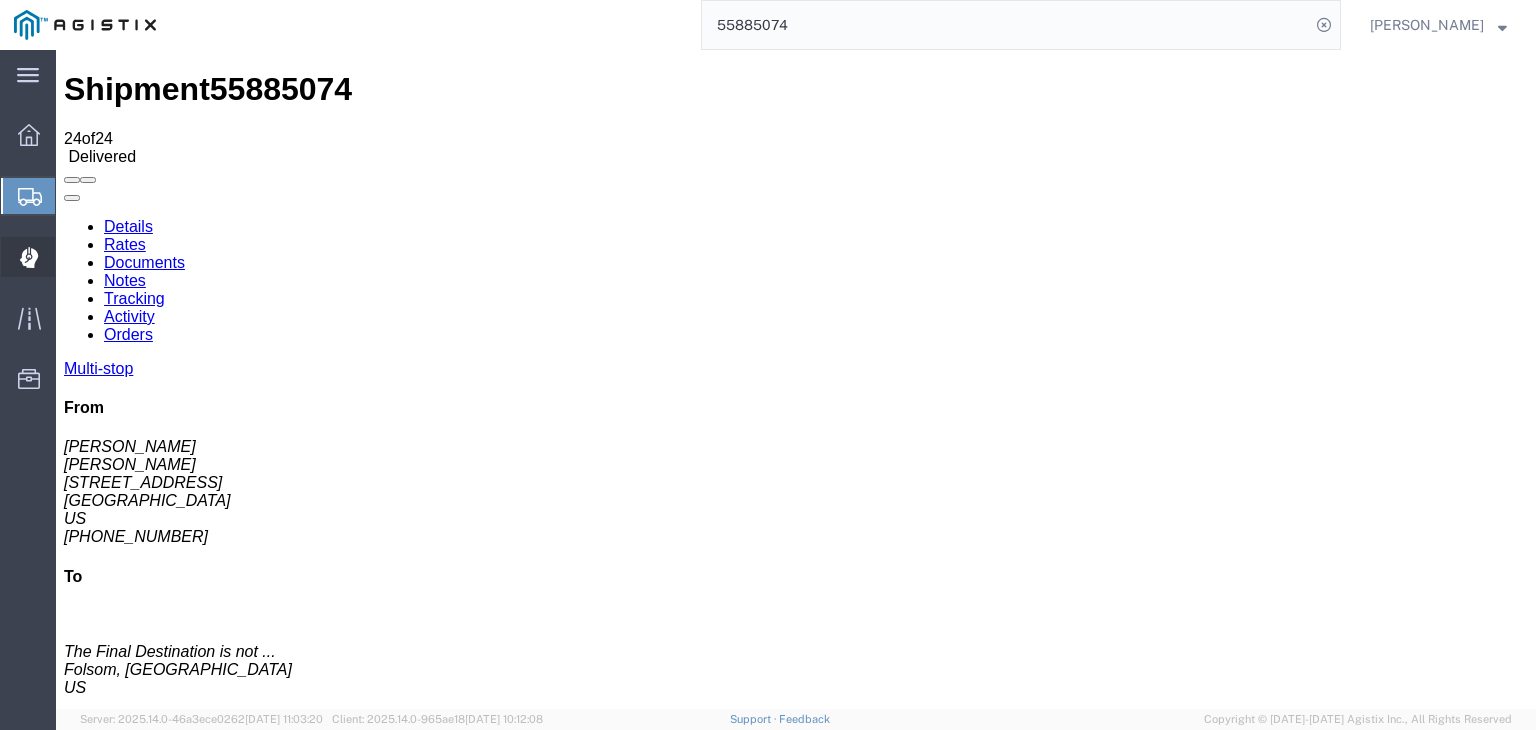 click 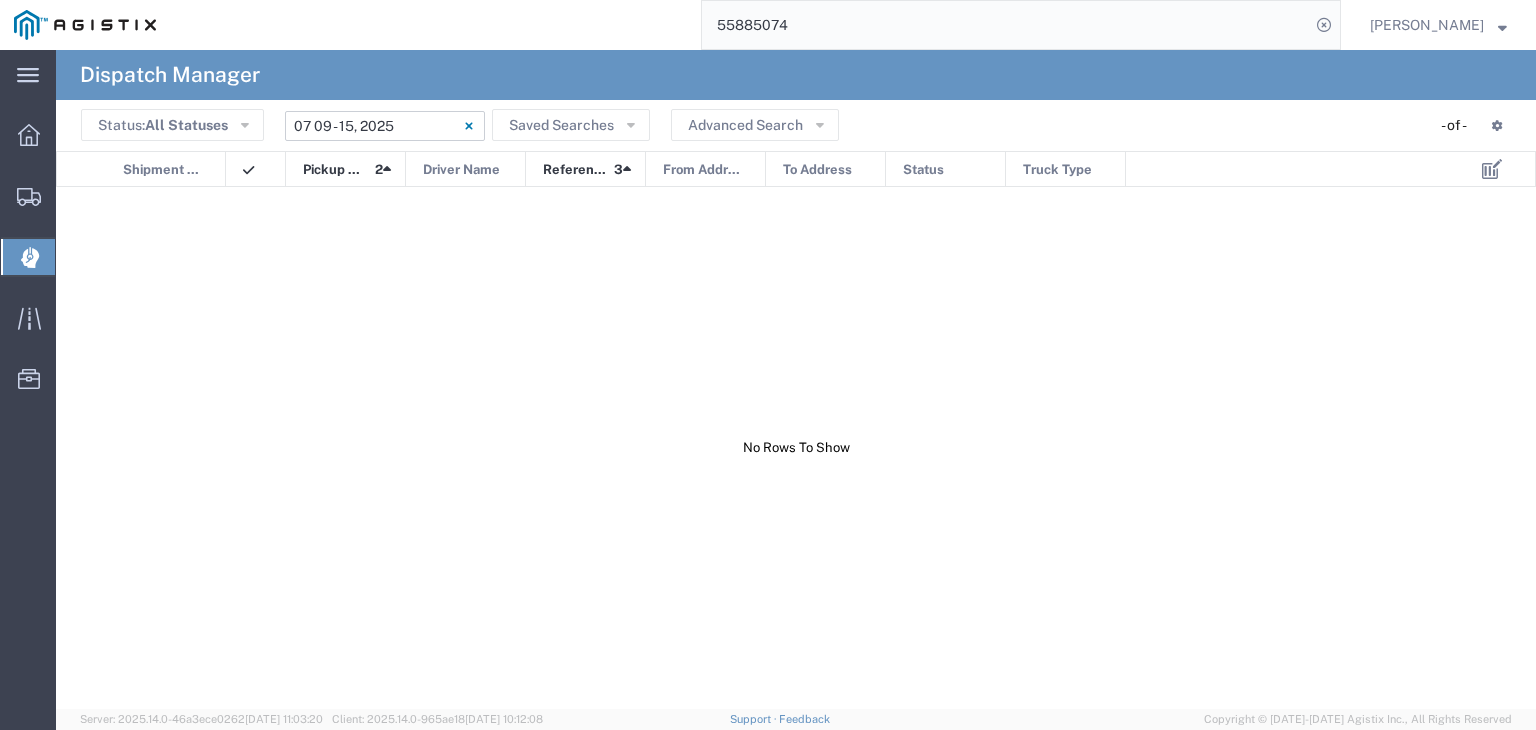 click on "[DATE] - [DATE]" 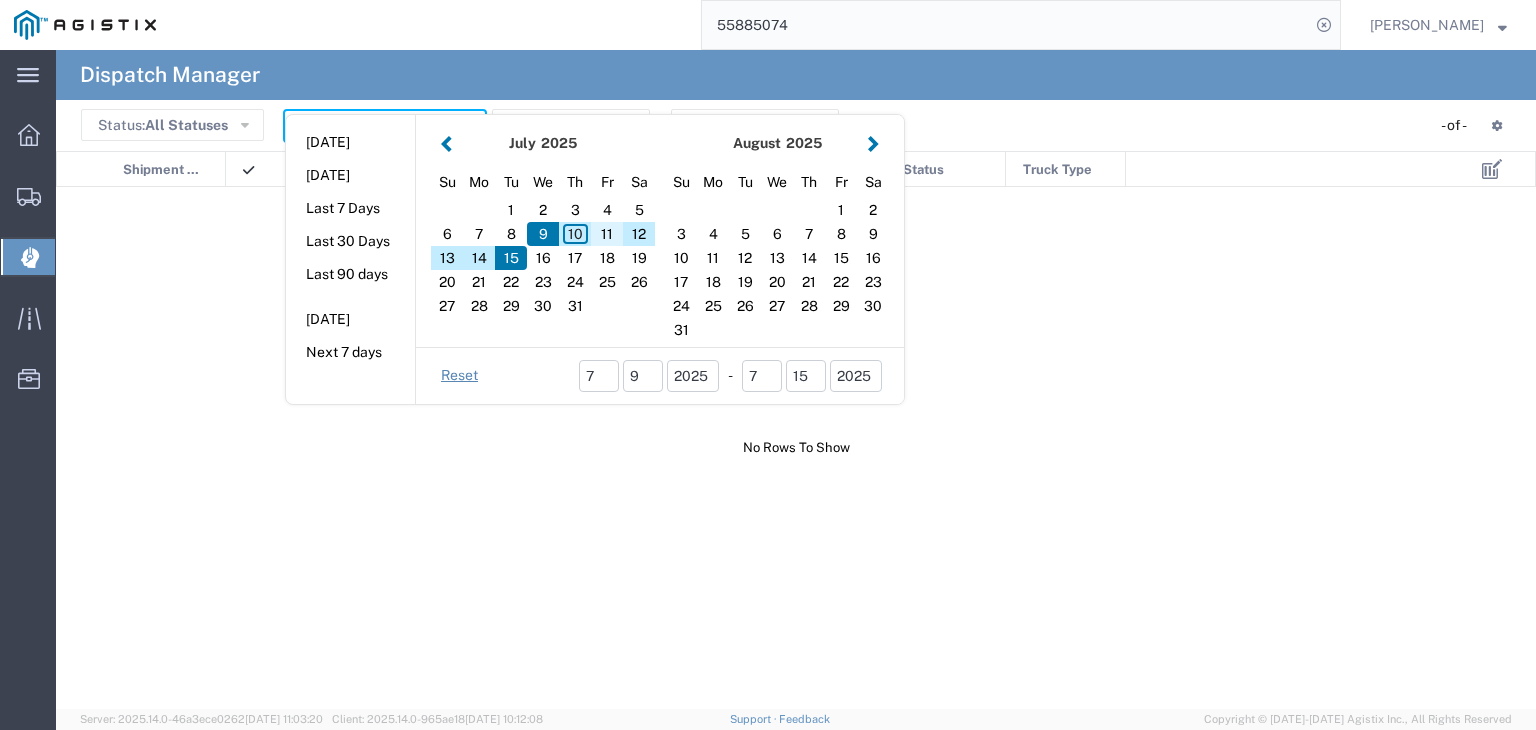 click on "11" 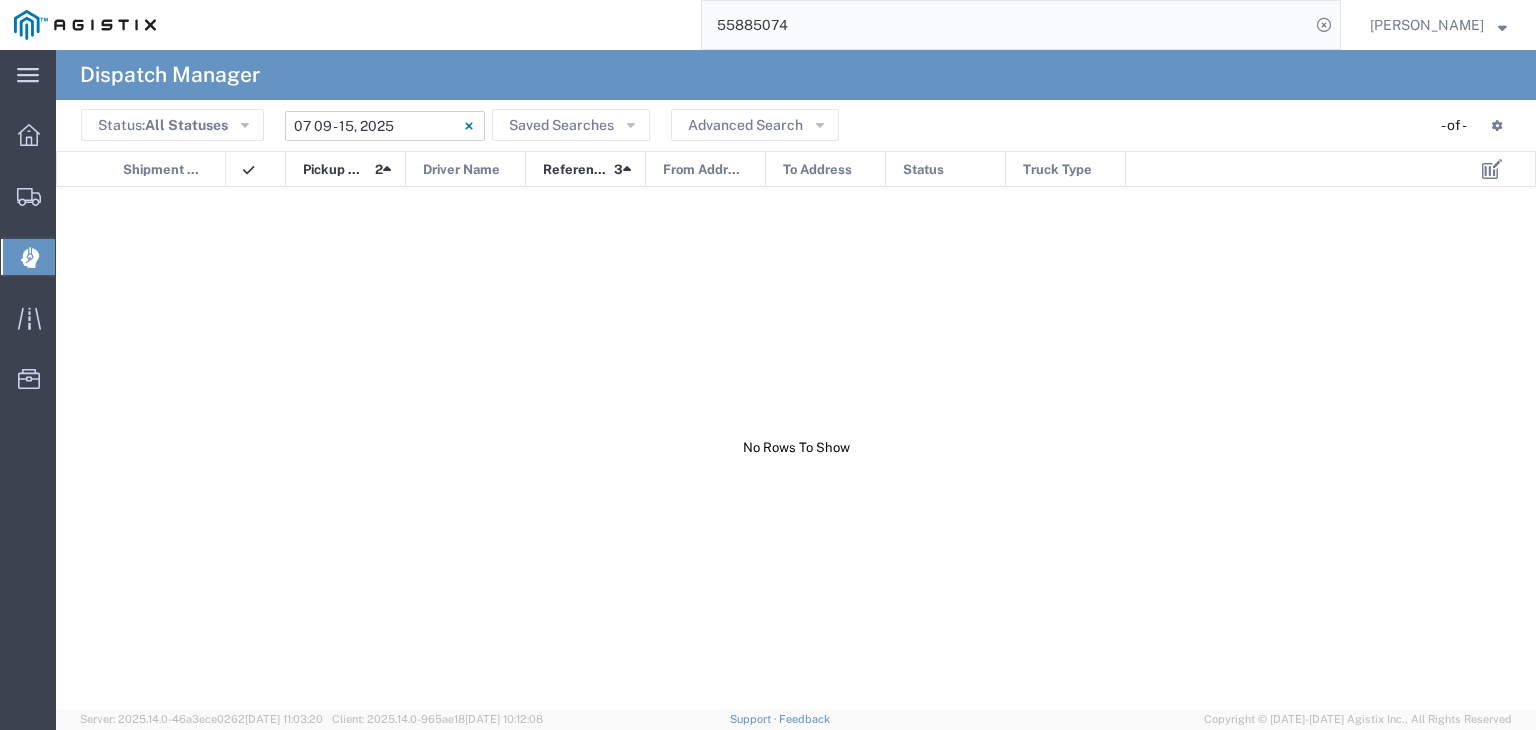 type on "[DATE]" 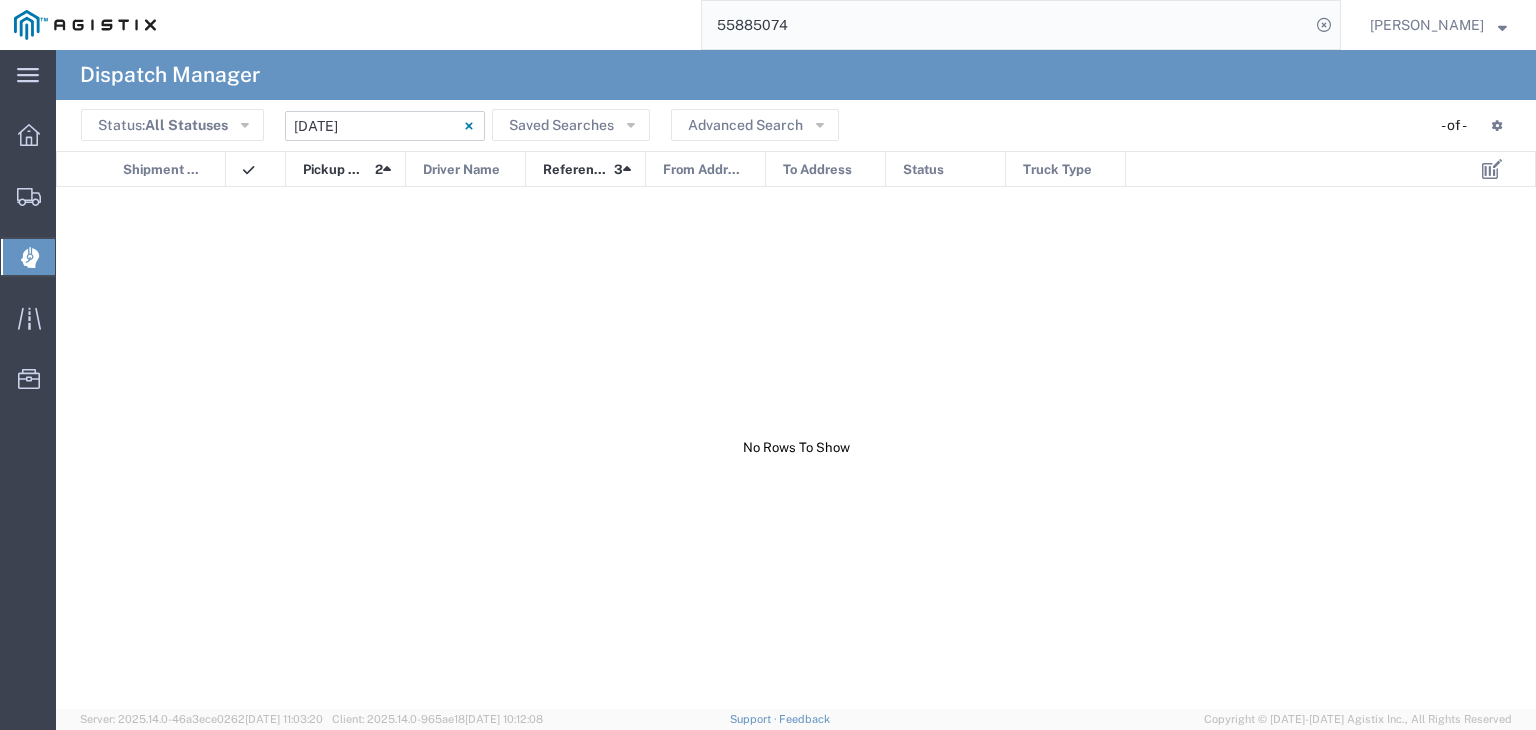 click on "[DATE] - [DATE]" 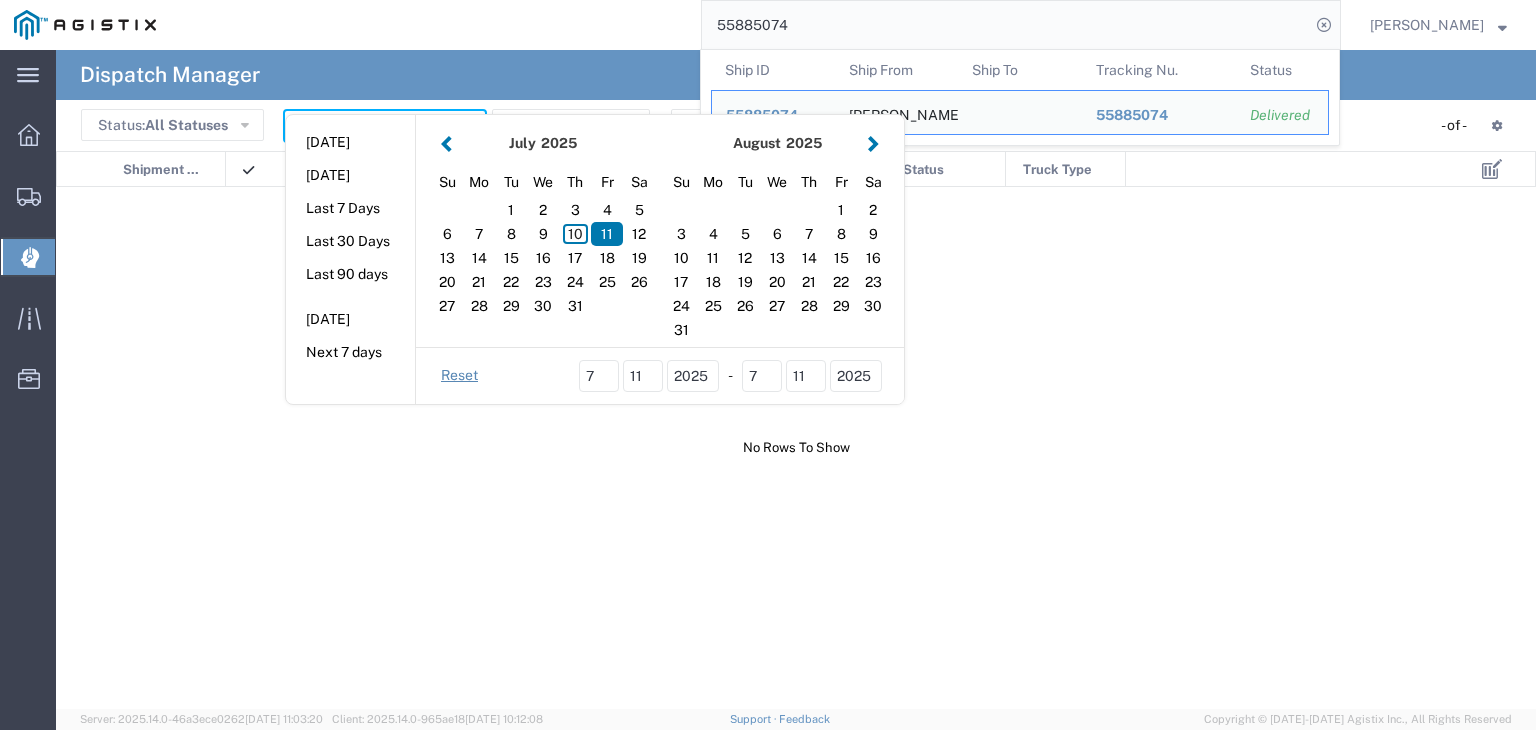 click on "55885074" 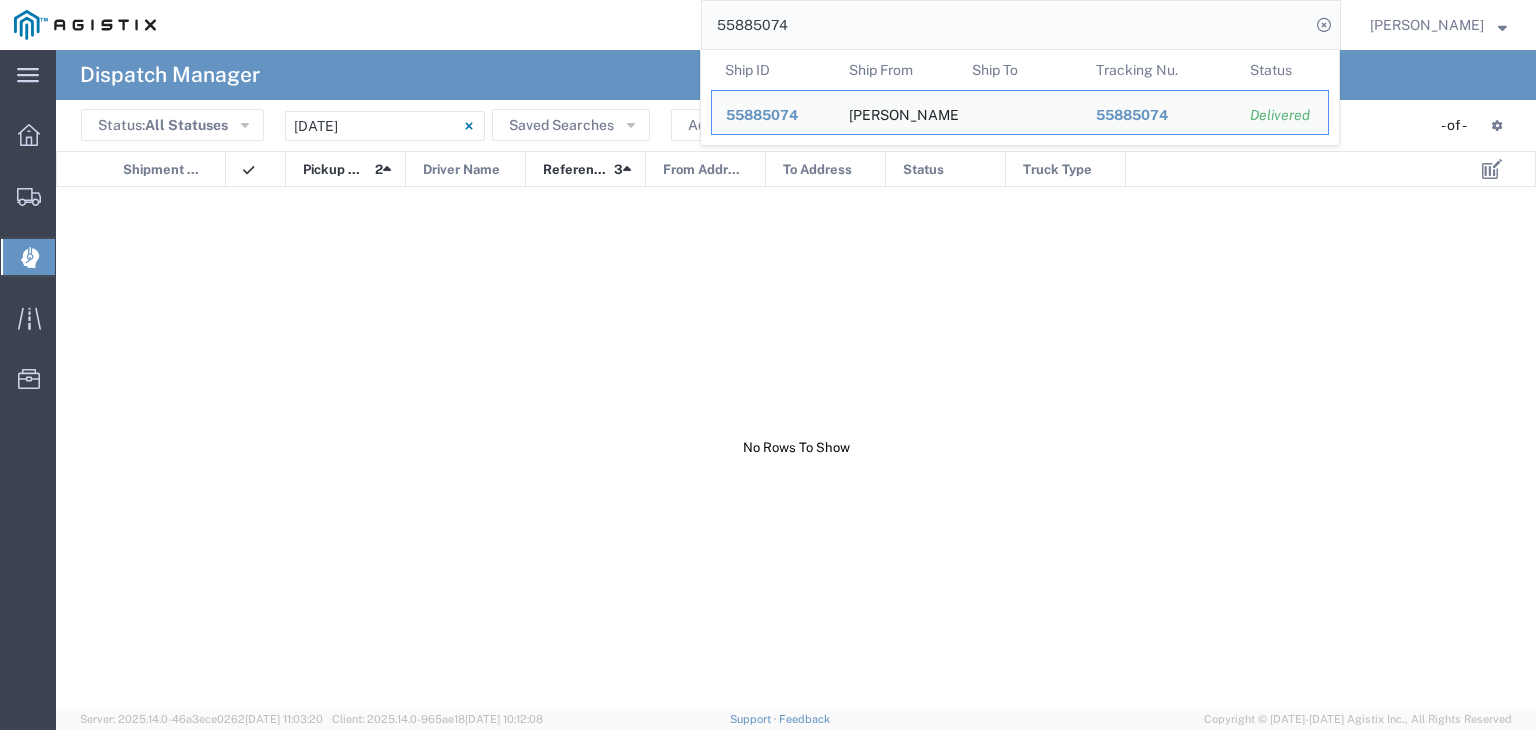 click on "55885074" 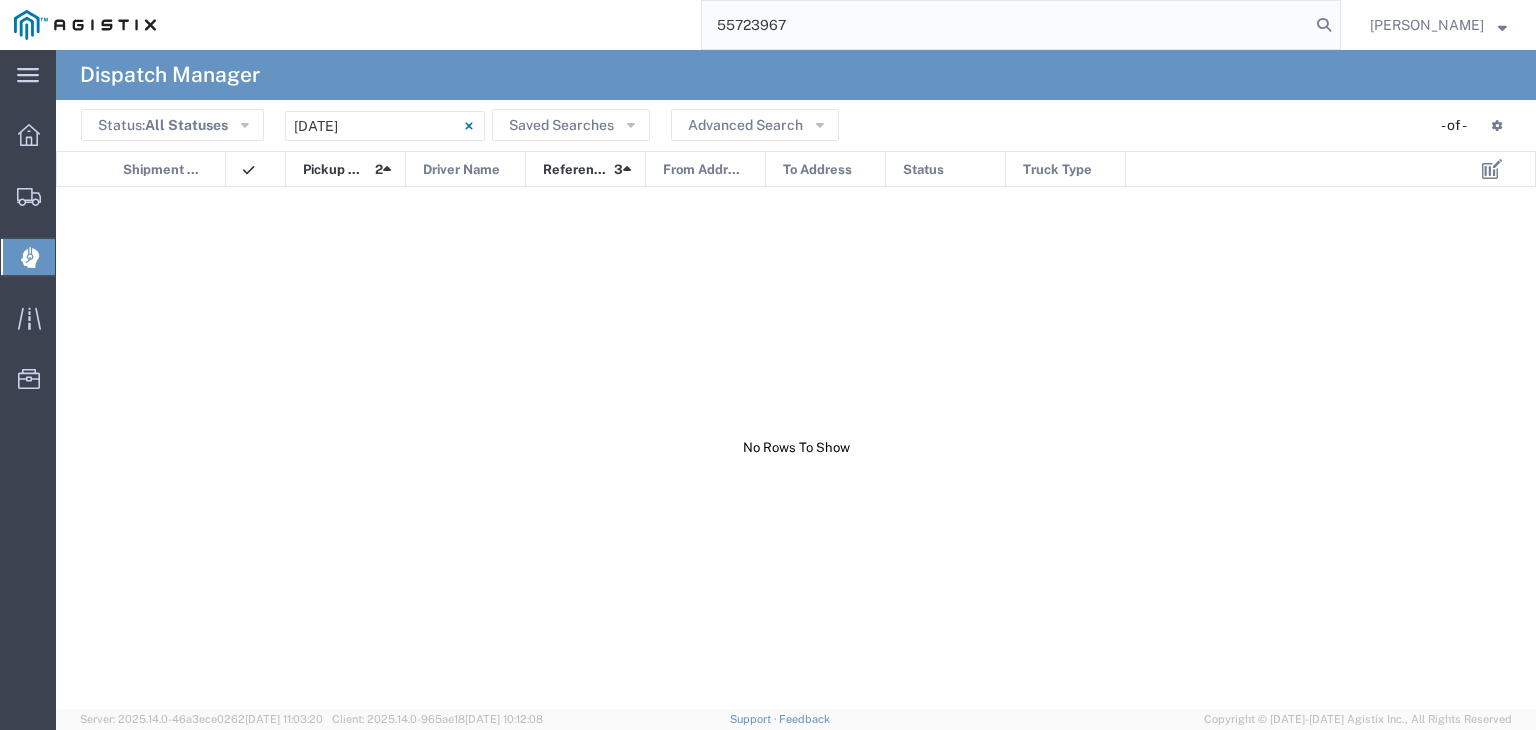 type on "55723967" 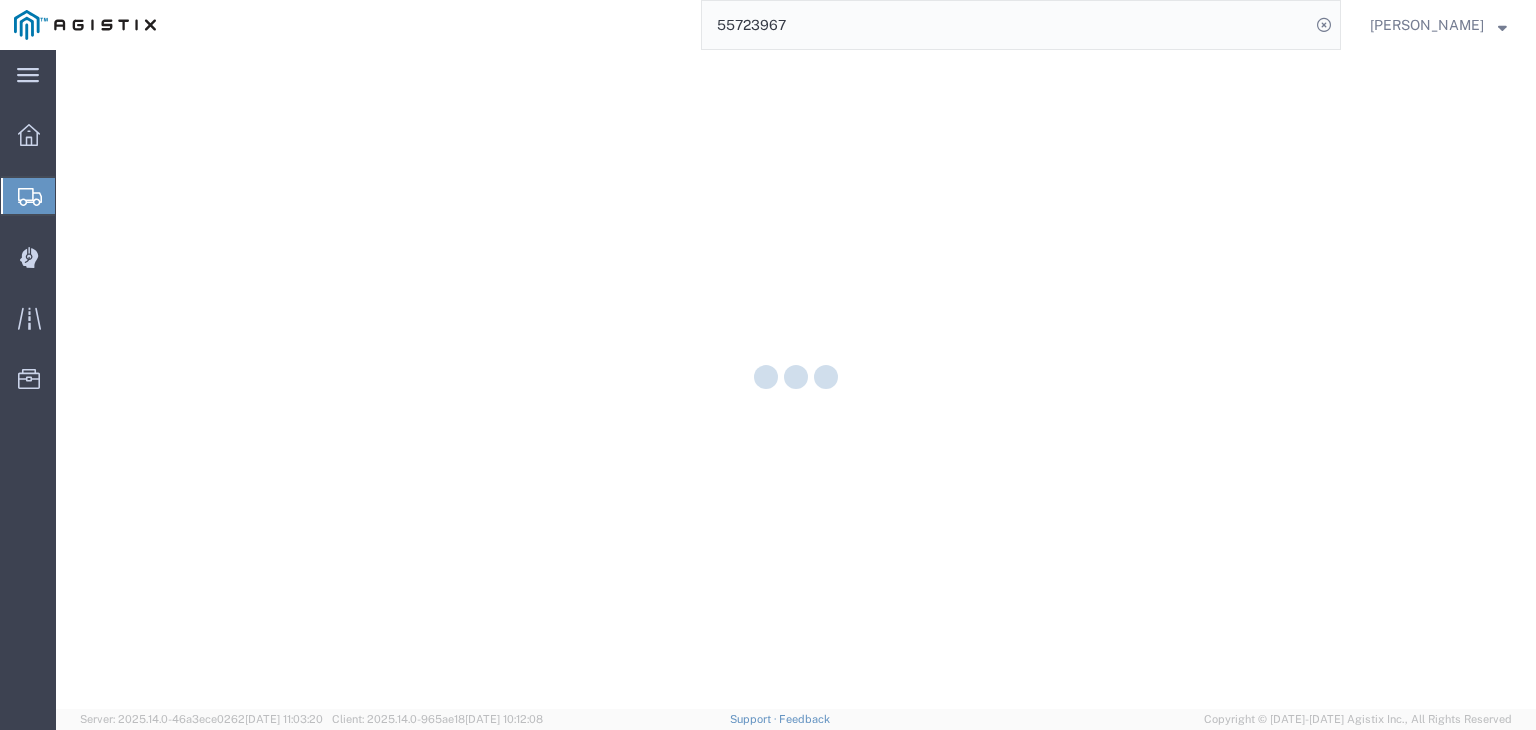 scroll, scrollTop: 0, scrollLeft: 0, axis: both 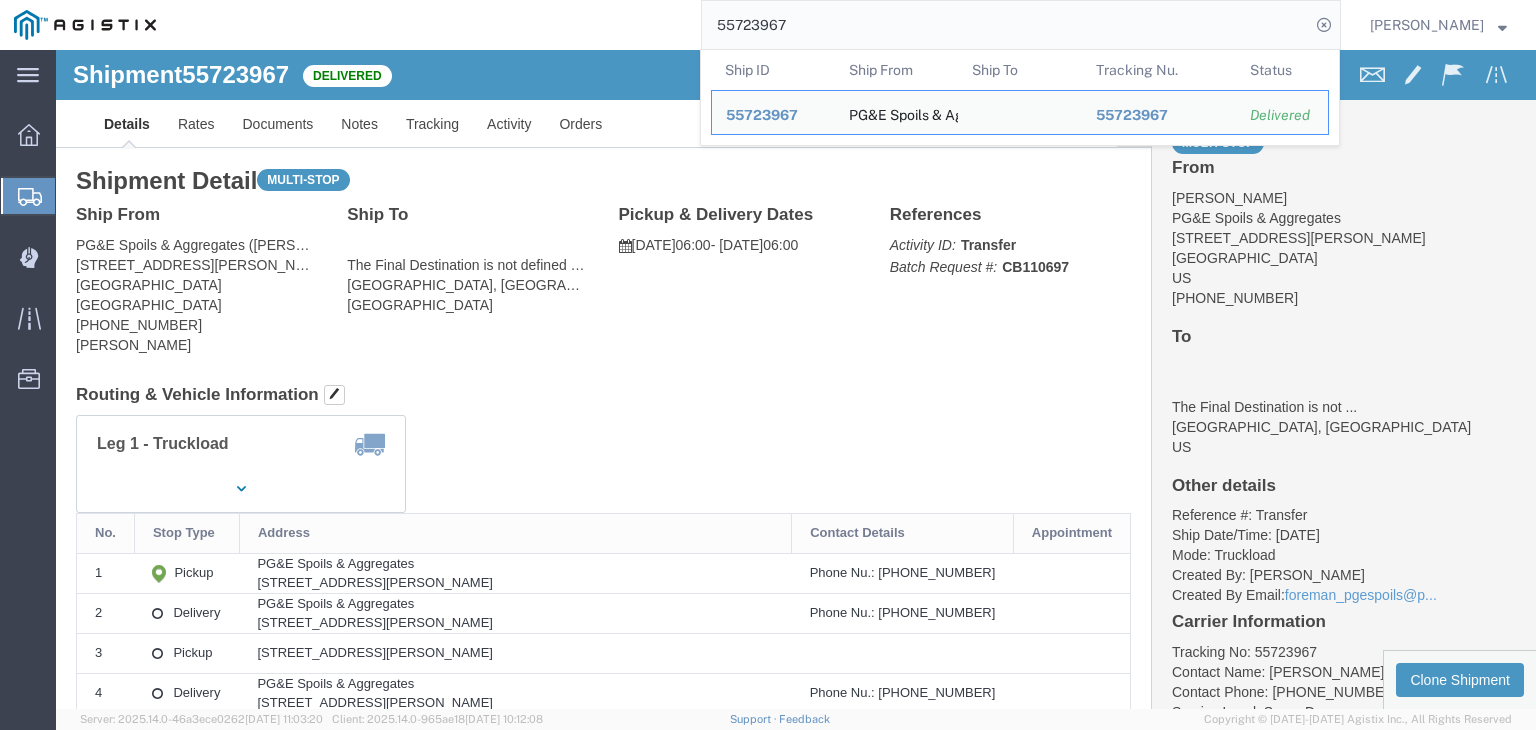 drag, startPoint x: 224, startPoint y: 551, endPoint x: 548, endPoint y: 573, distance: 324.74606 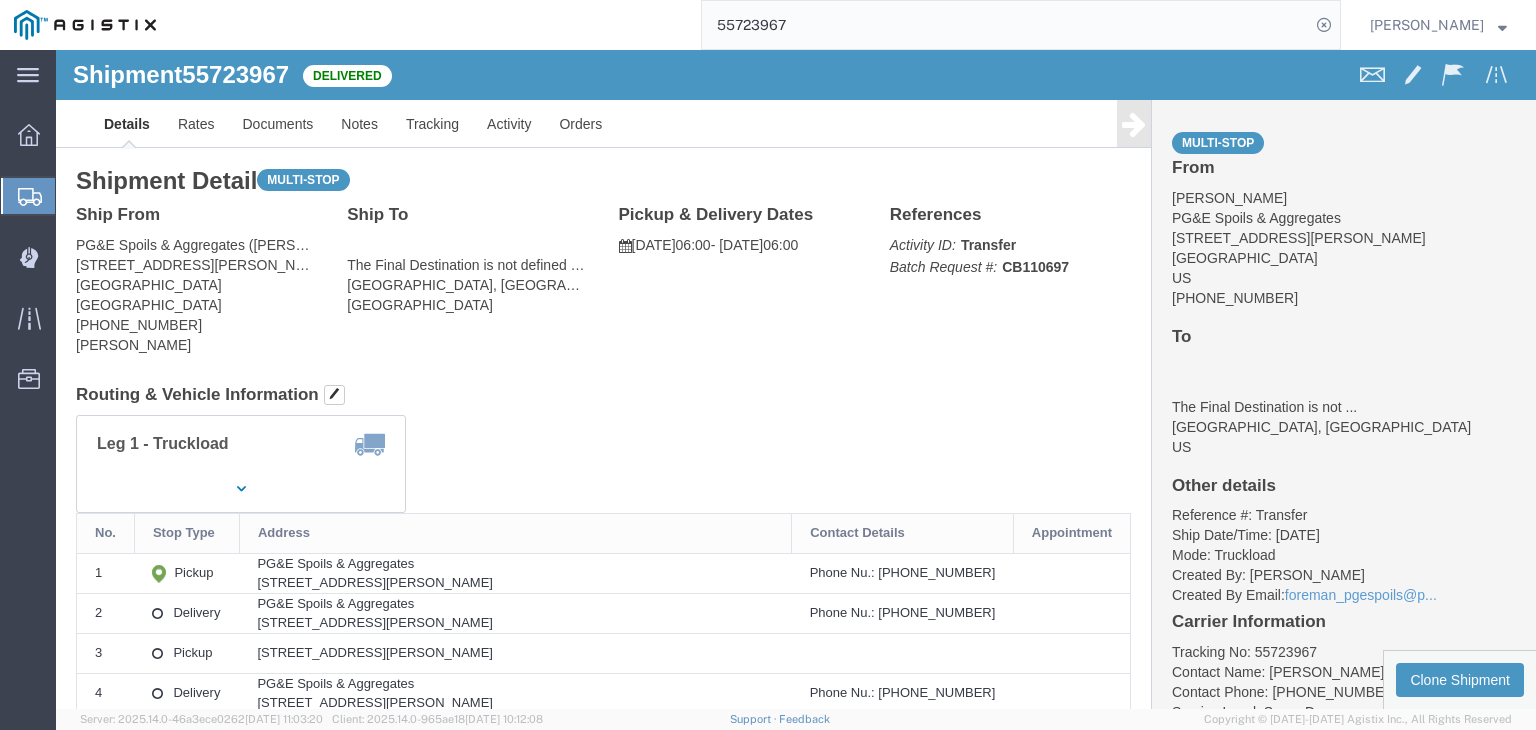 copy on "PG&E Spoils & Aggregates [STREET_ADDRESS][PERSON_NAME]" 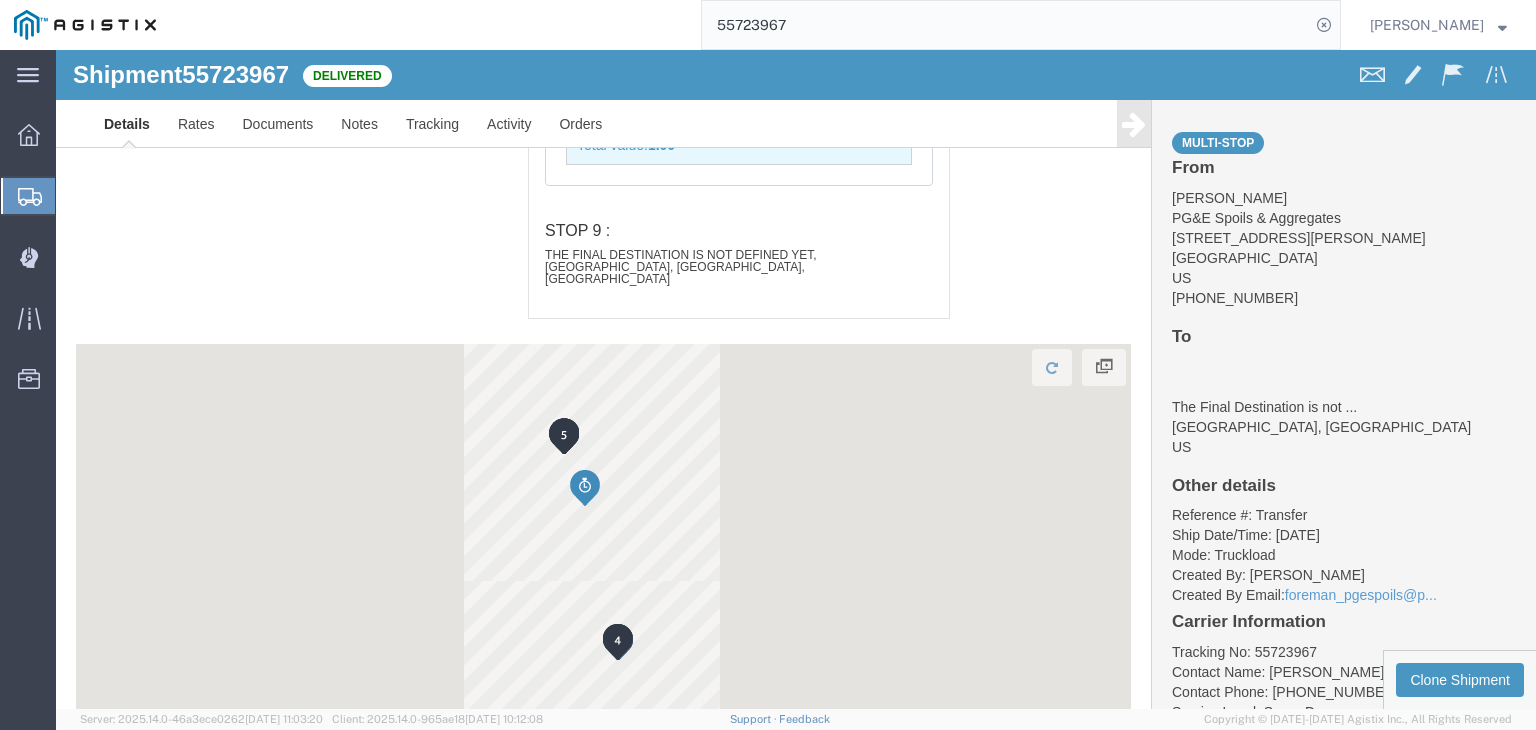 scroll, scrollTop: 3702, scrollLeft: 0, axis: vertical 